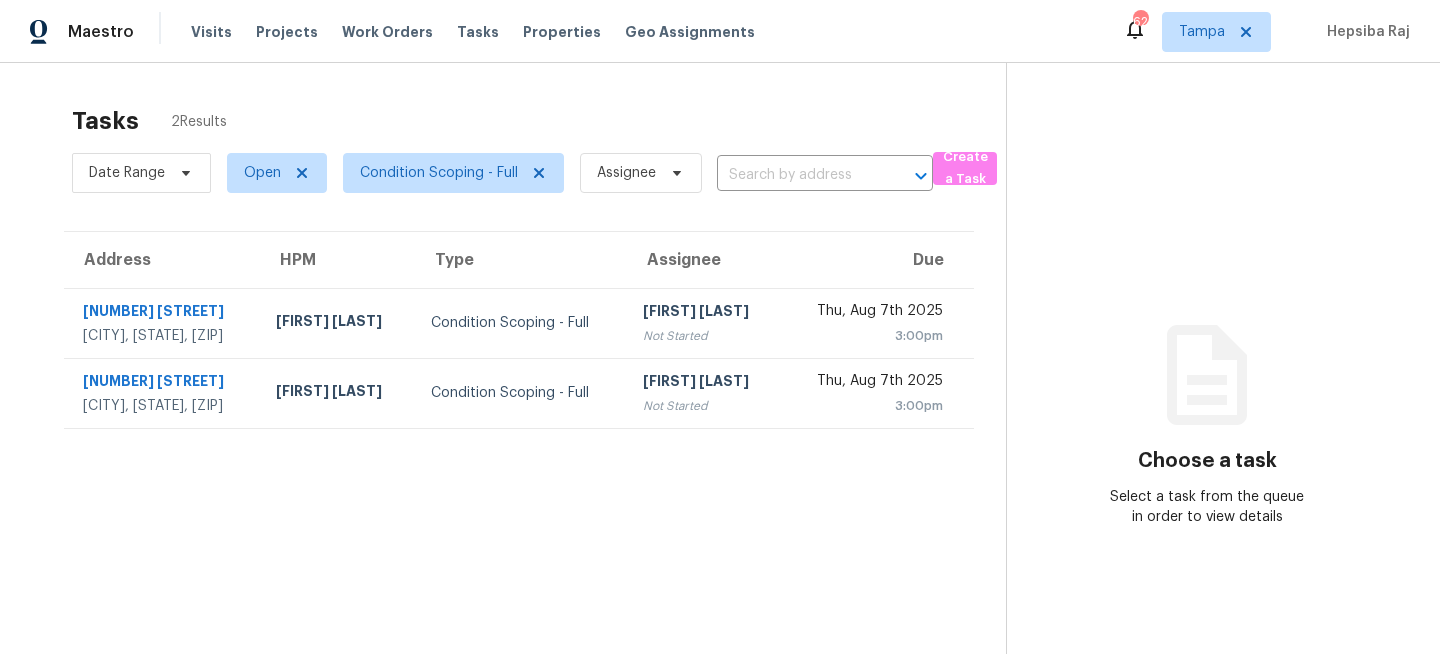 scroll, scrollTop: 0, scrollLeft: 0, axis: both 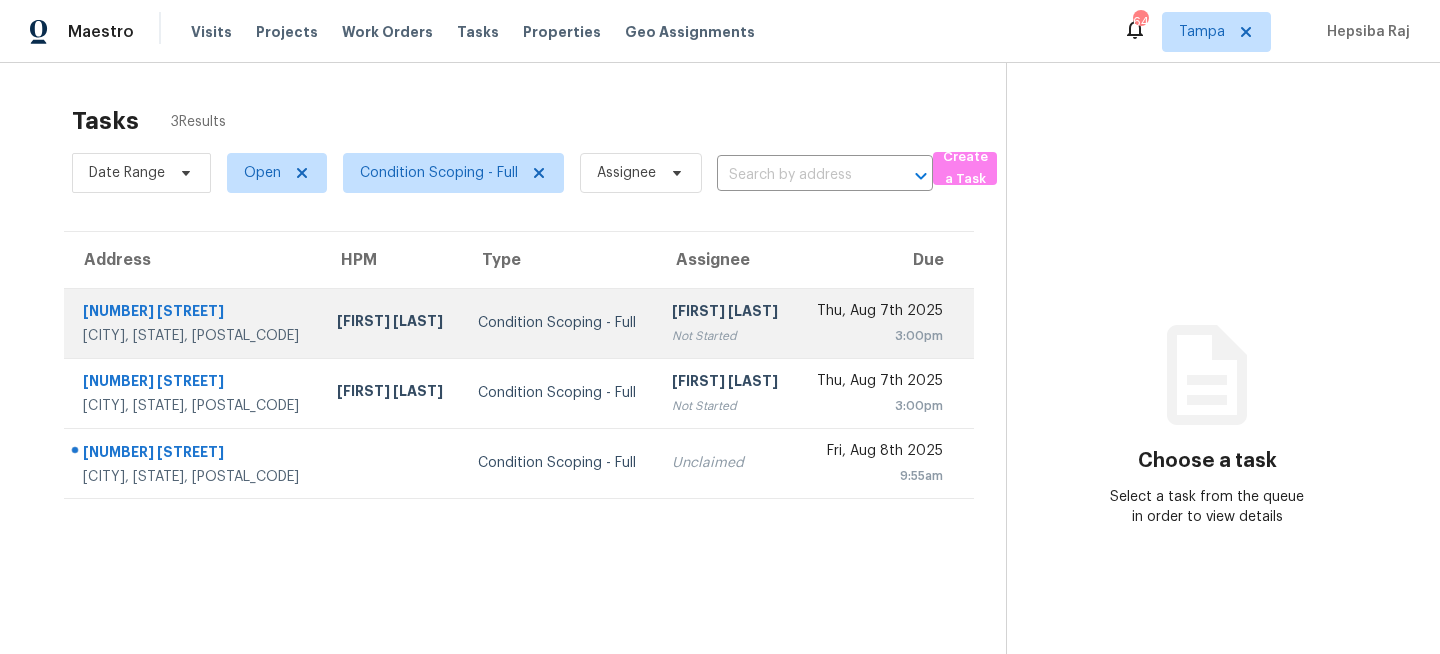 click on "[NUMBER] [STREET]" at bounding box center (194, 313) 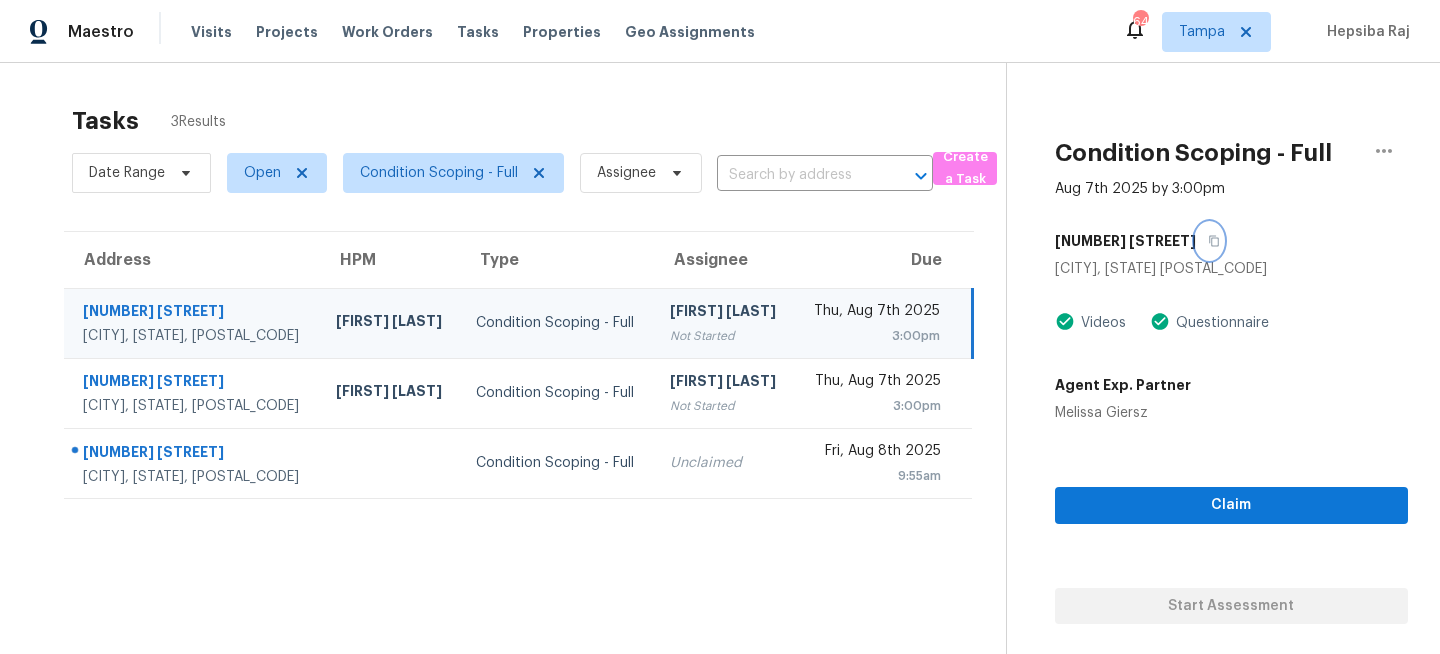 click 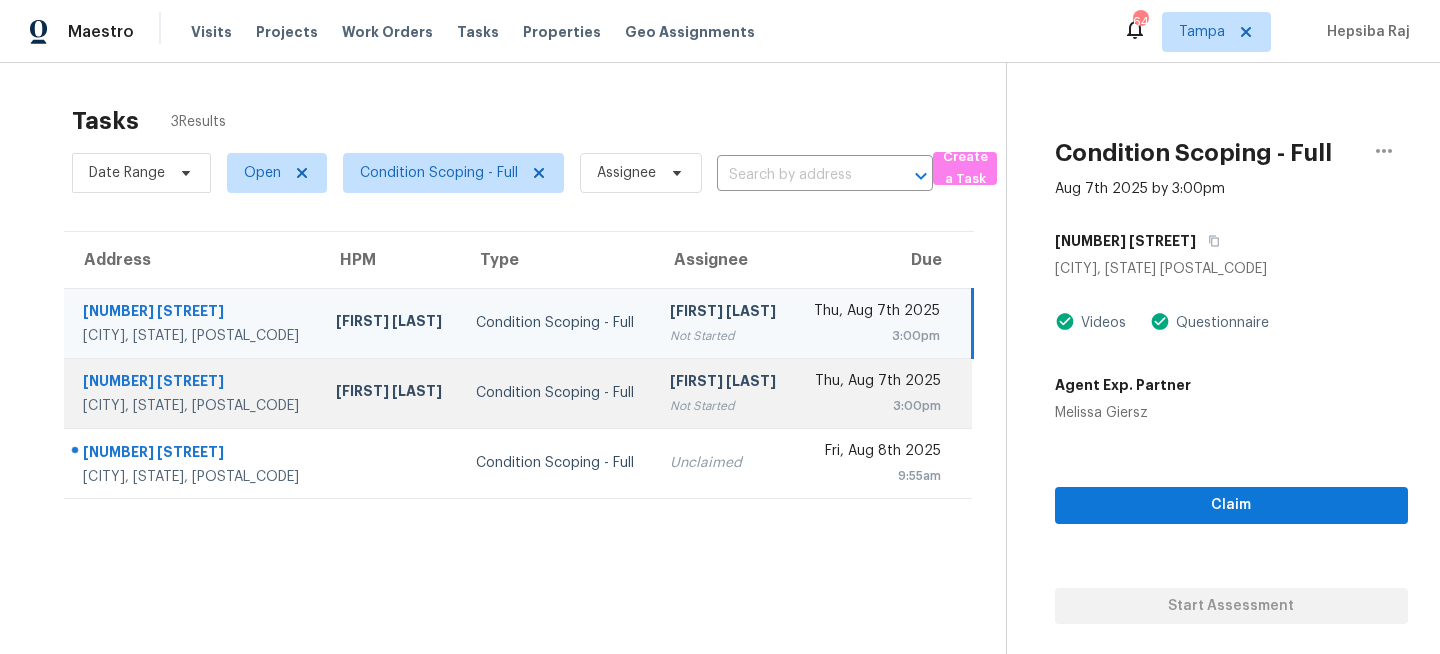 click on "Condition Scoping - Full" at bounding box center (557, 393) 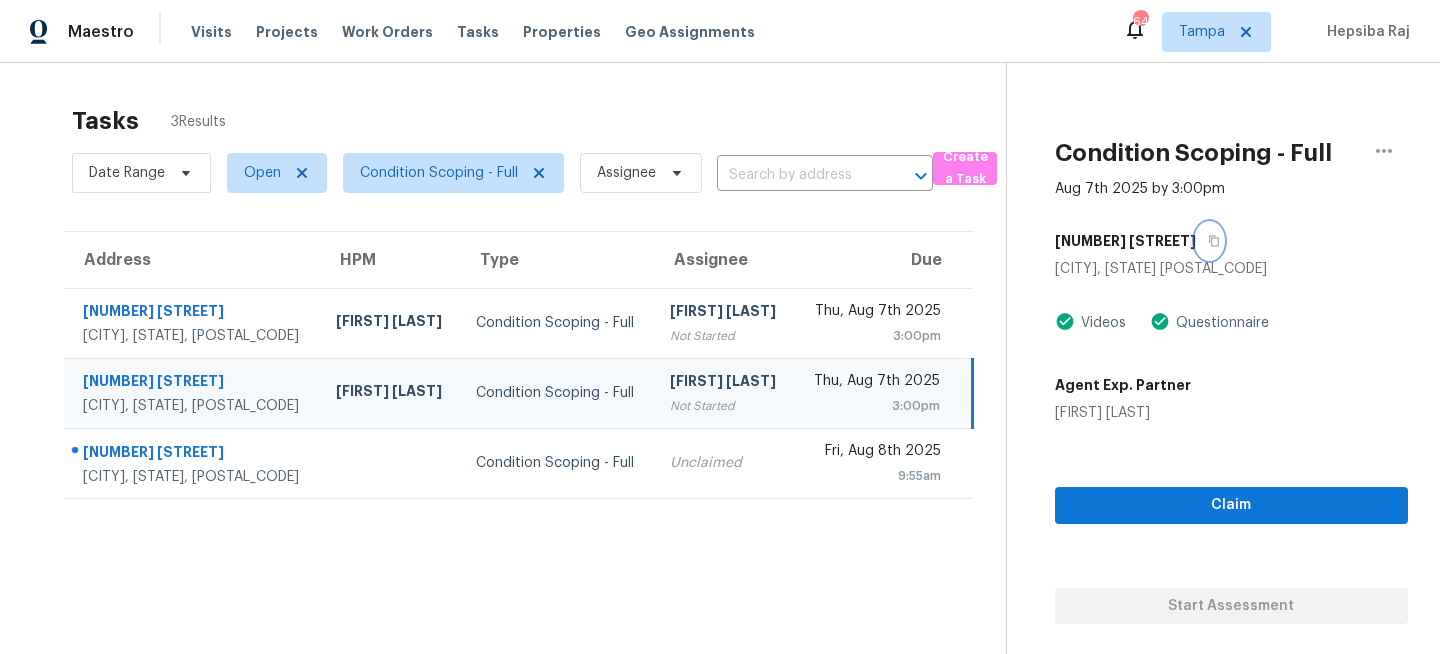 click 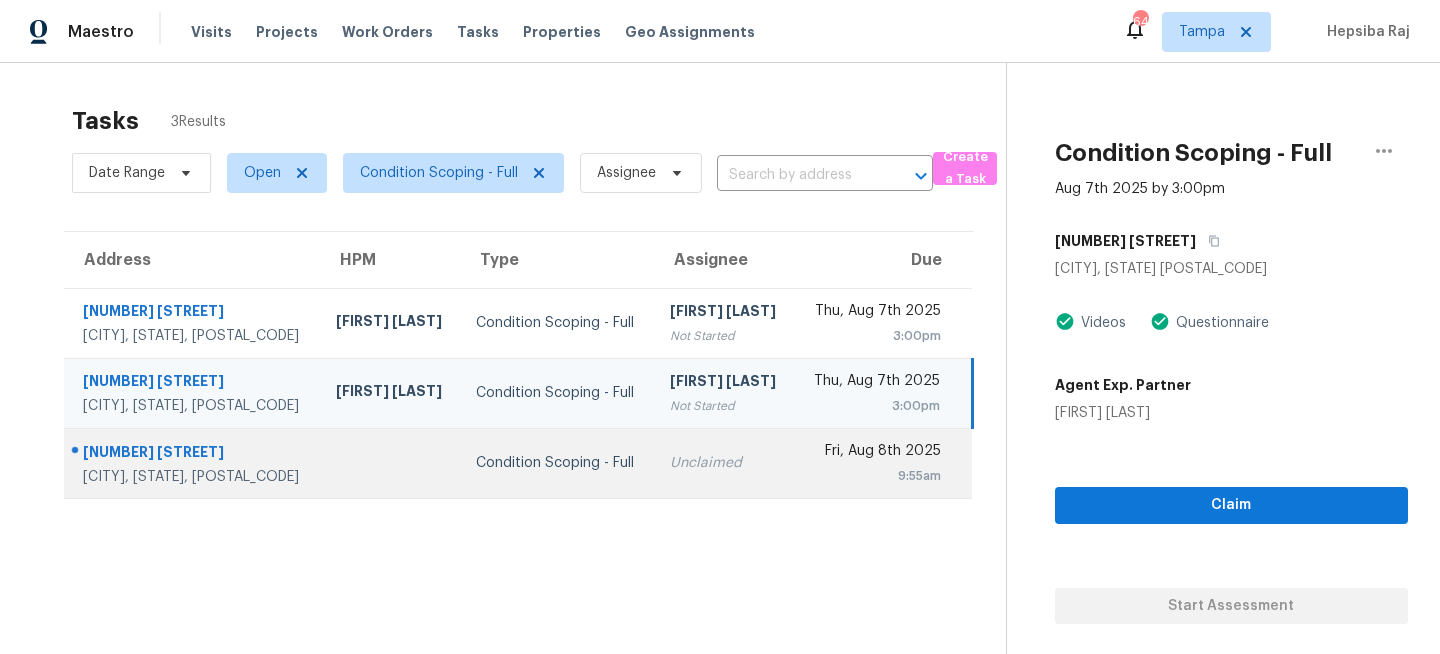 click on "Condition Scoping - Full" at bounding box center (557, 463) 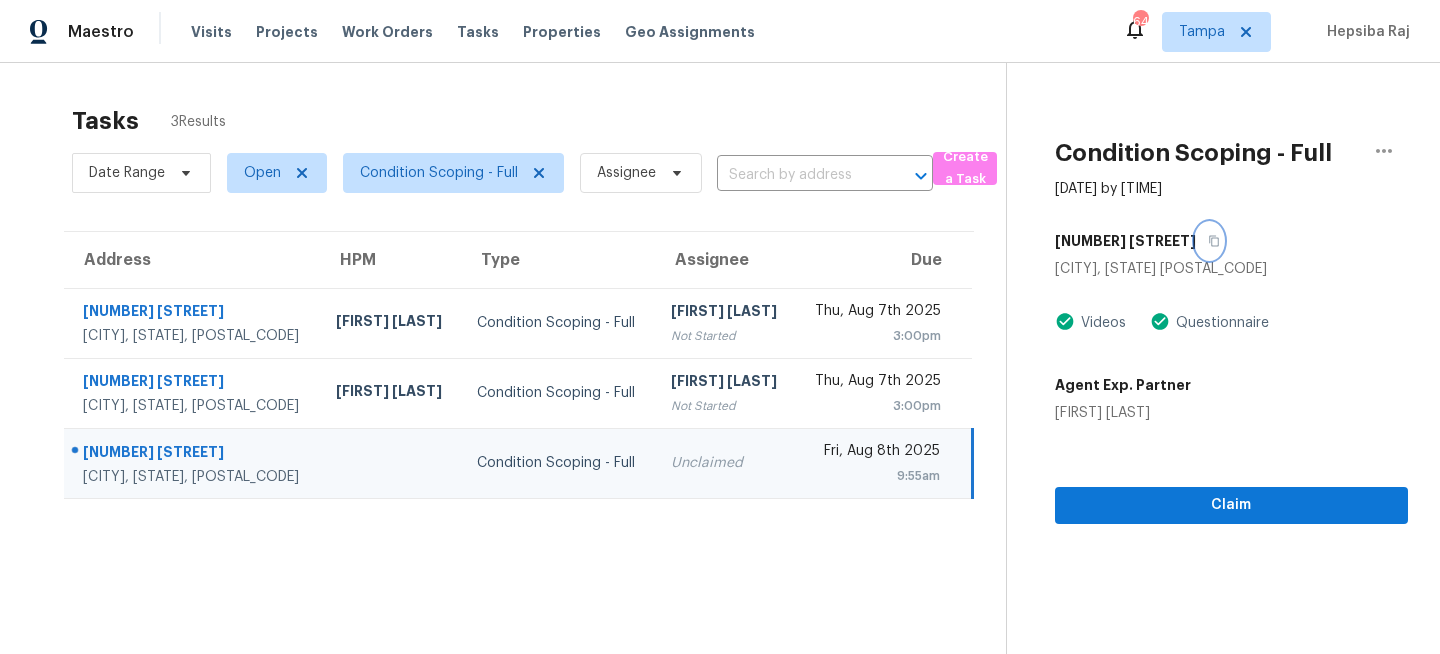 click 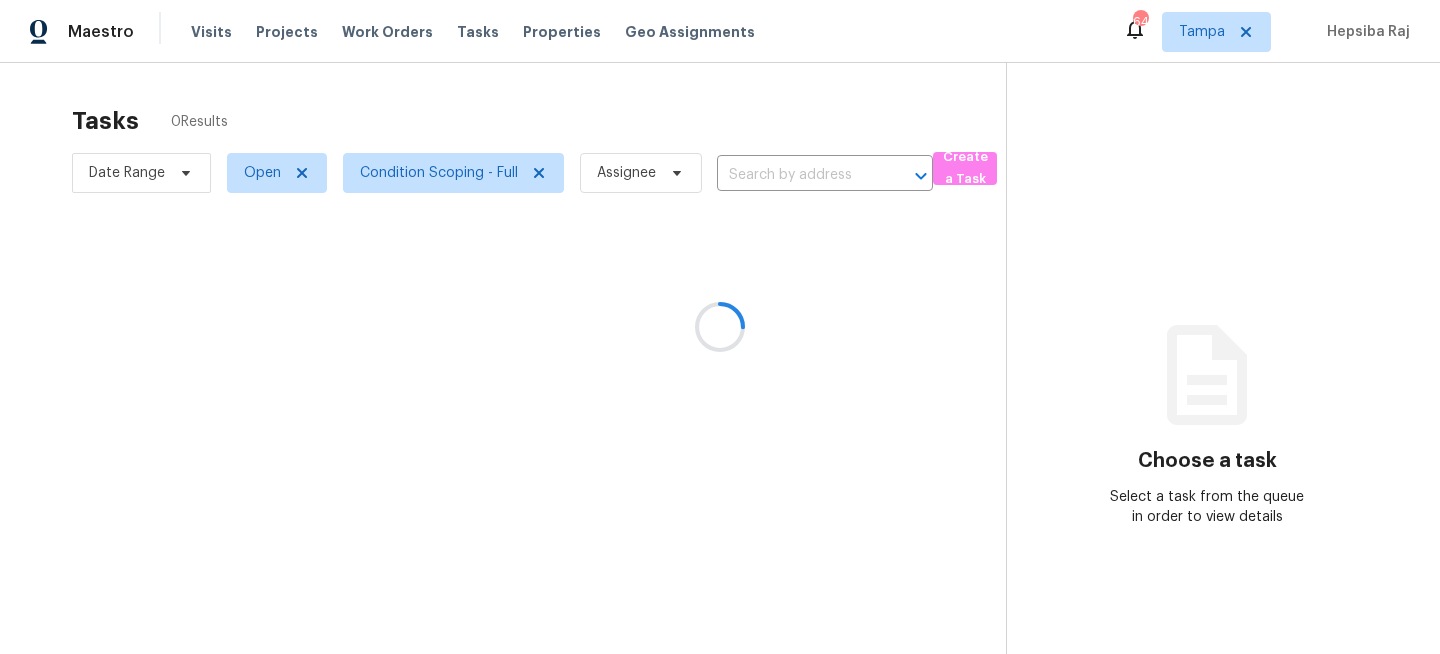 scroll, scrollTop: 0, scrollLeft: 0, axis: both 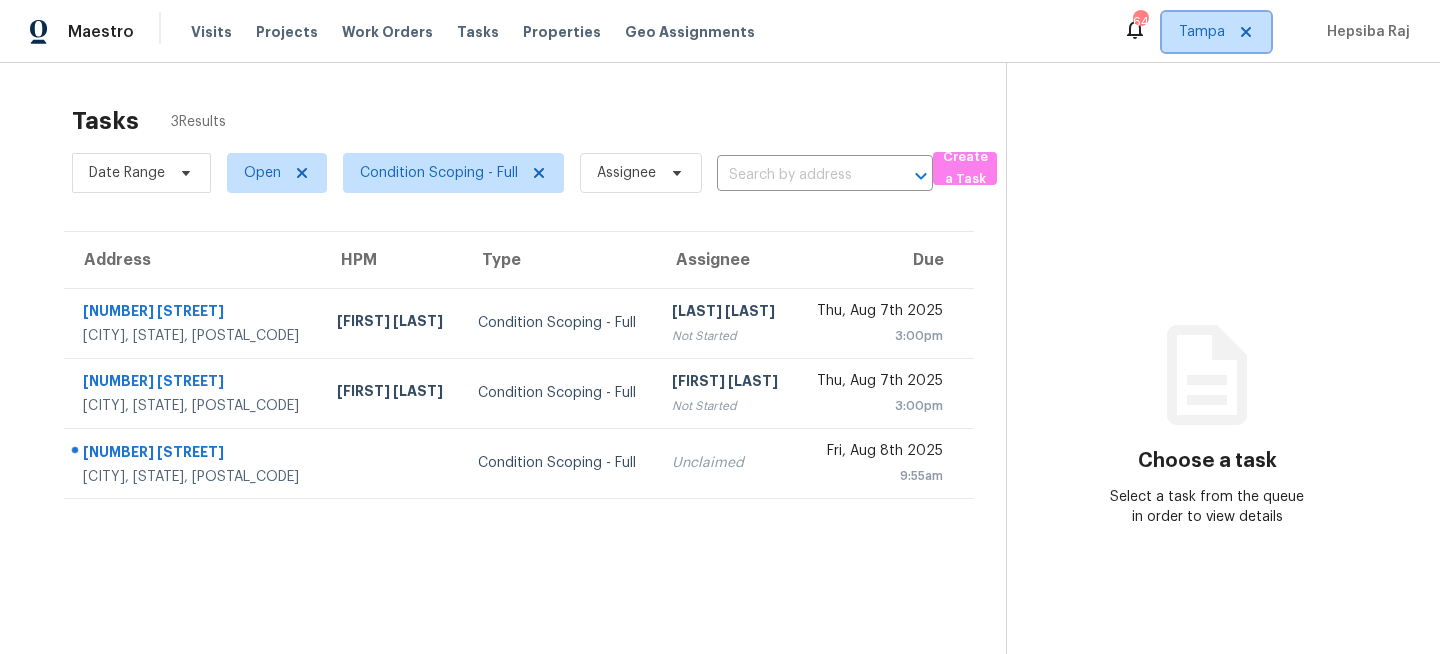 click on "Tampa" at bounding box center [1202, 32] 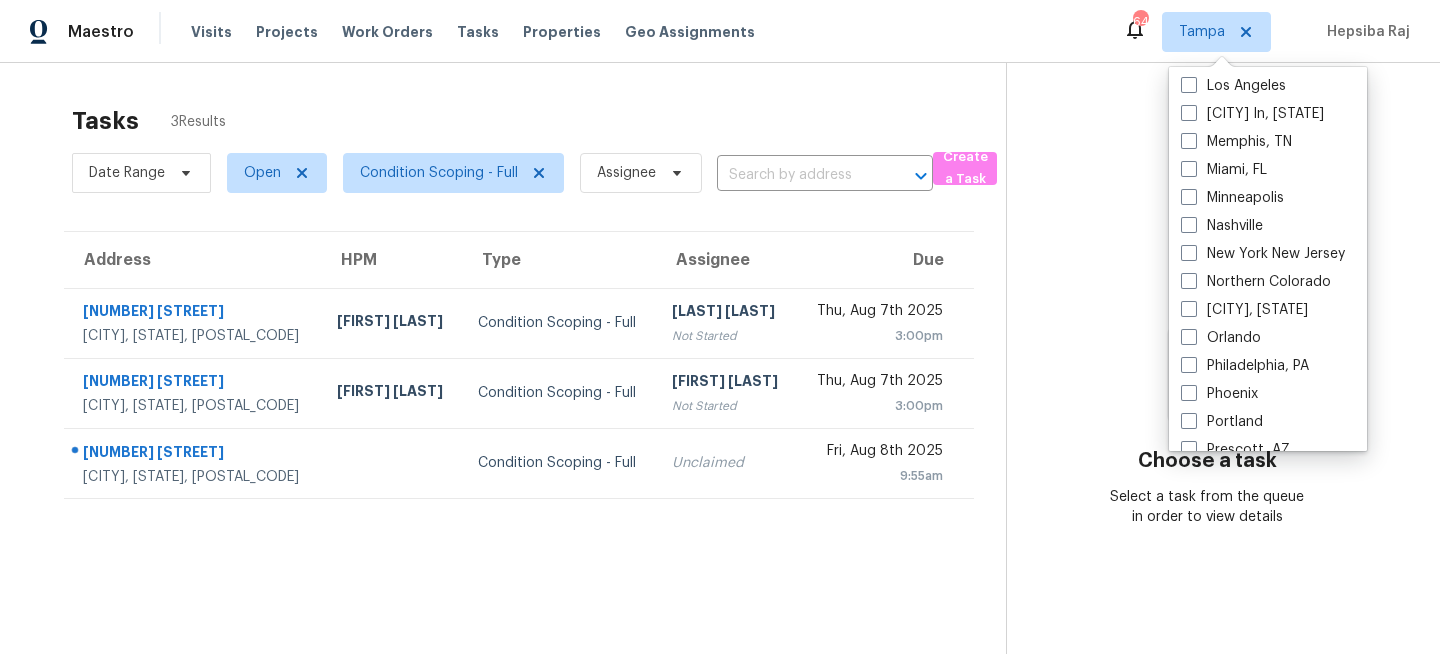 scroll, scrollTop: 1088, scrollLeft: 0, axis: vertical 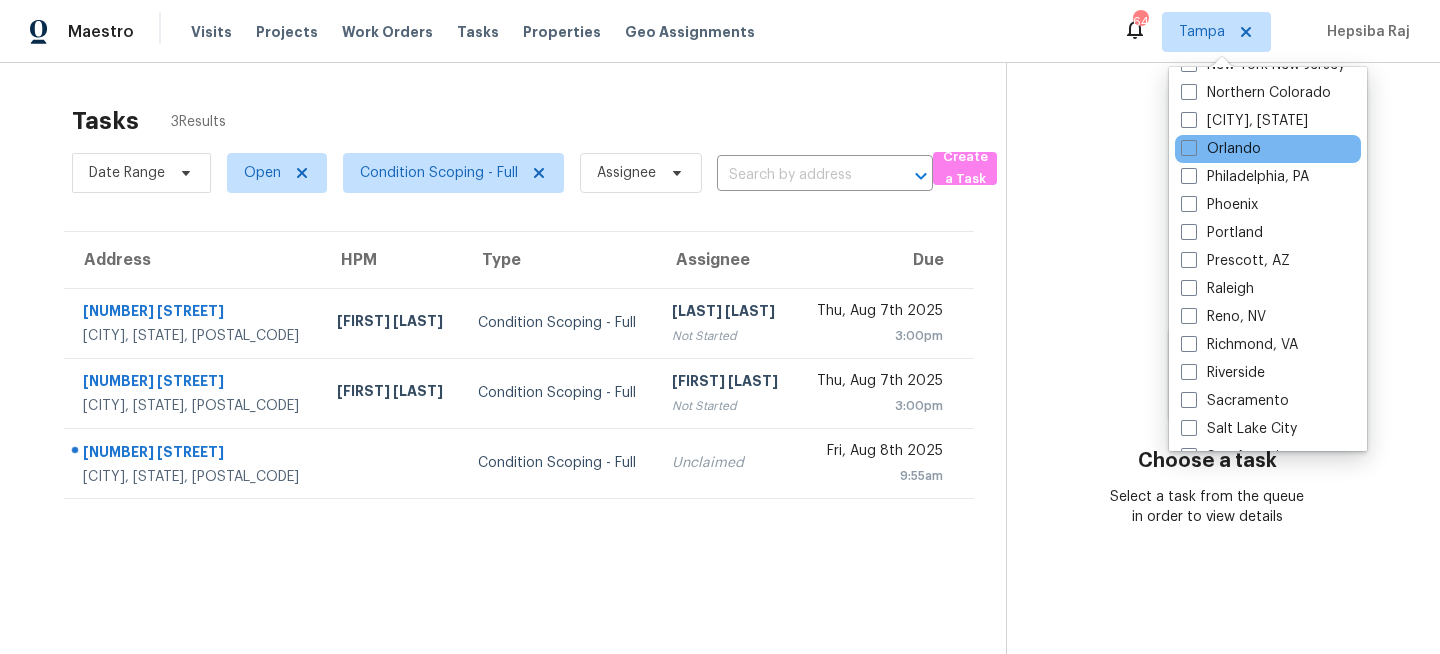 click on "Orlando" at bounding box center (1268, 149) 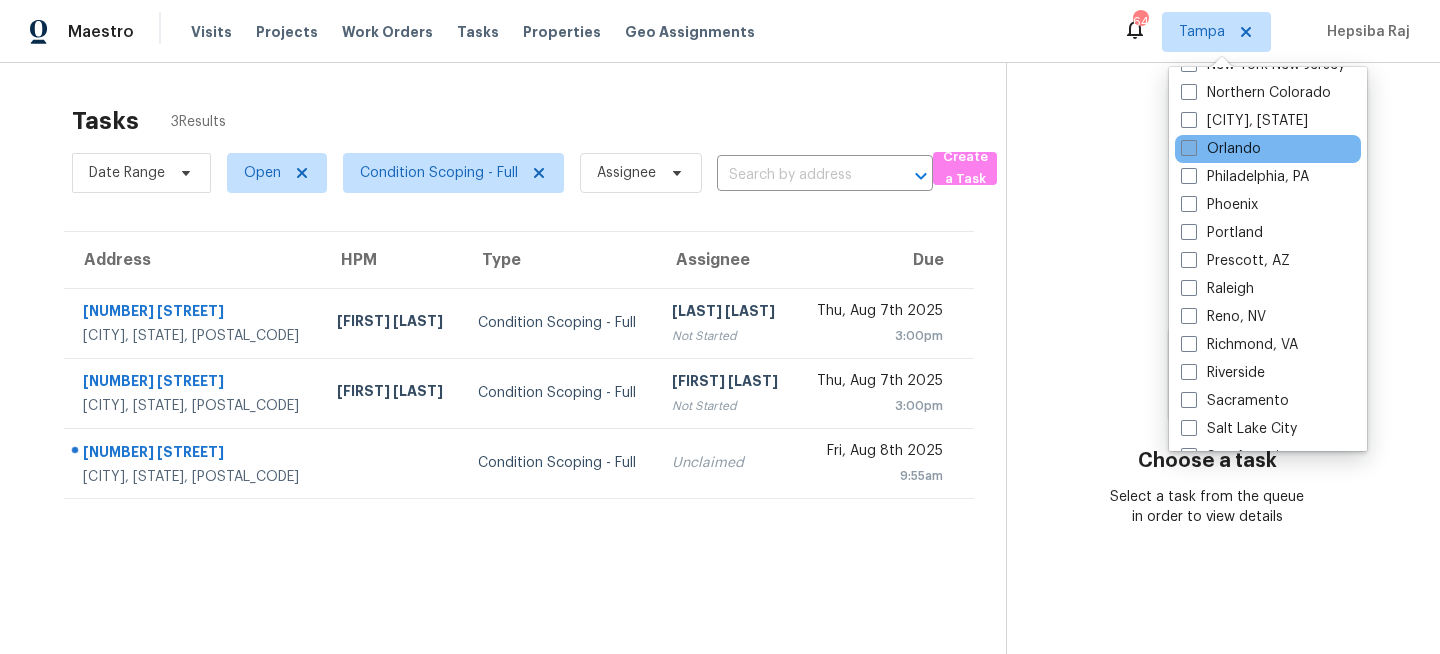 click on "Orlando" at bounding box center (1221, 149) 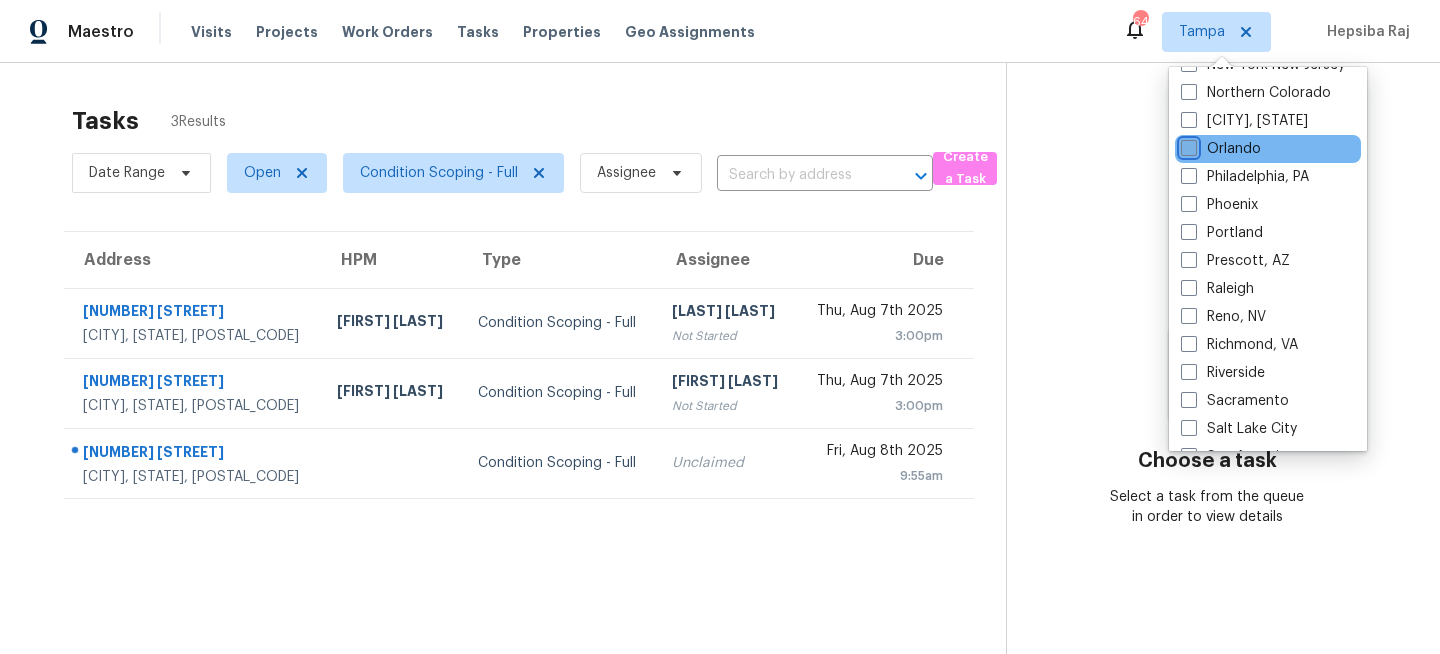 click on "Orlando" at bounding box center [1187, 145] 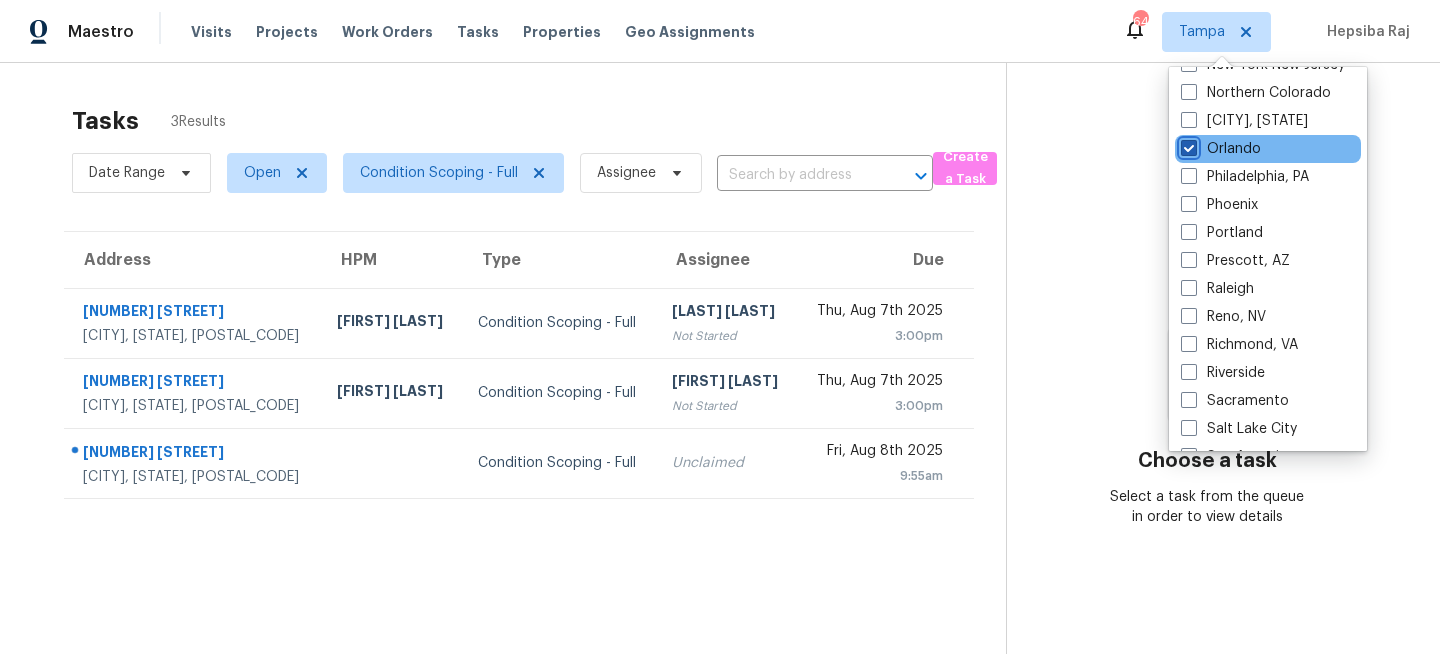 checkbox on "true" 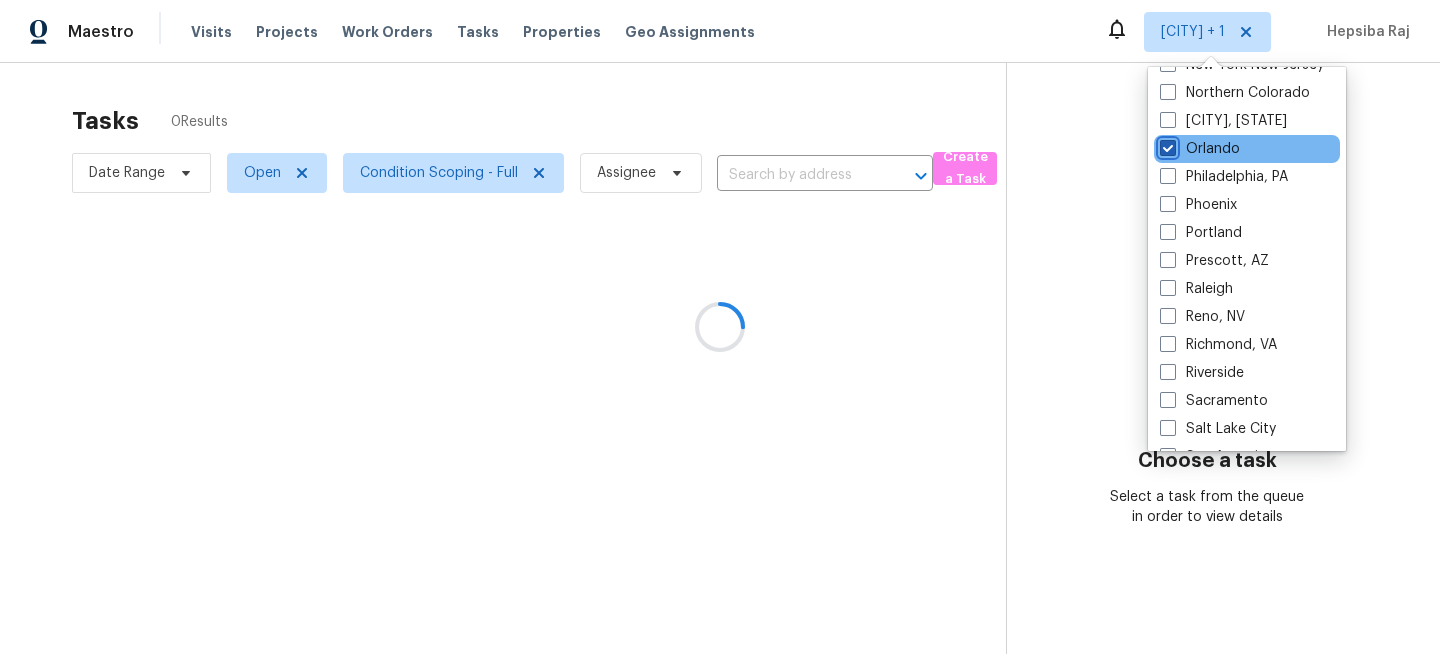scroll, scrollTop: 0, scrollLeft: 0, axis: both 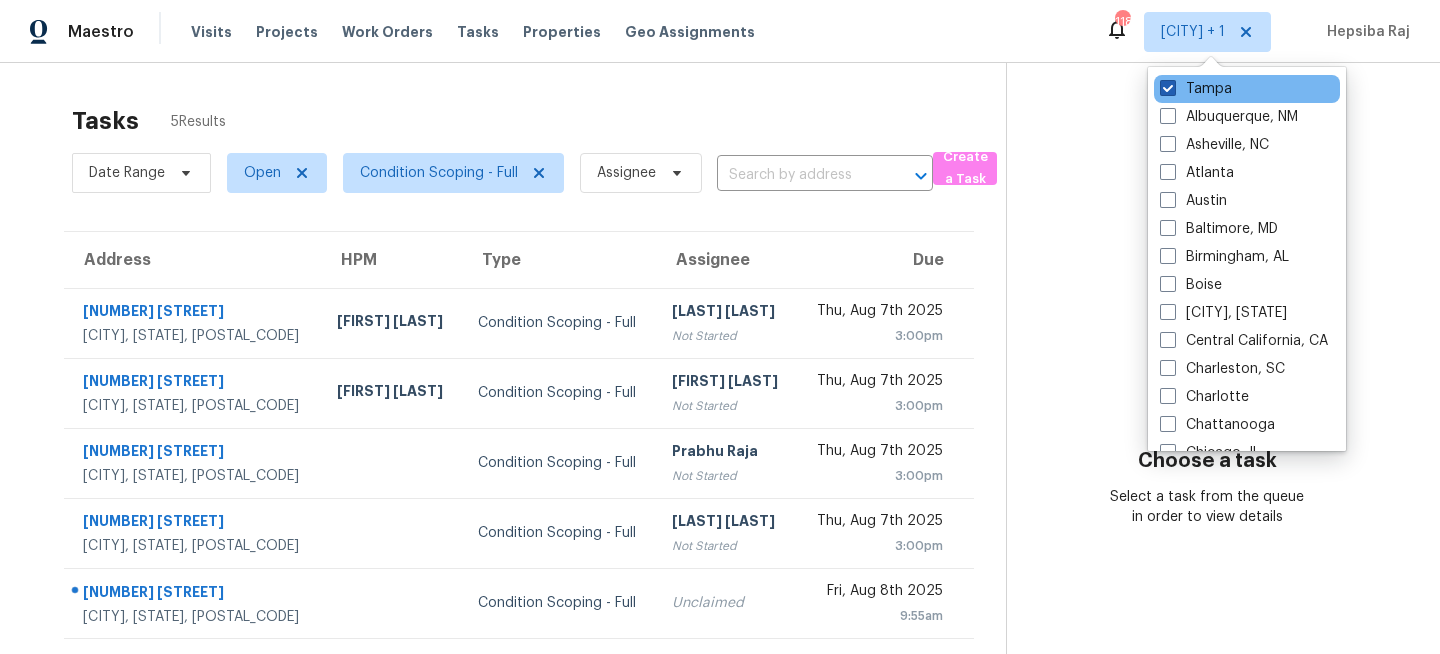 click on "Tampa" at bounding box center (1196, 89) 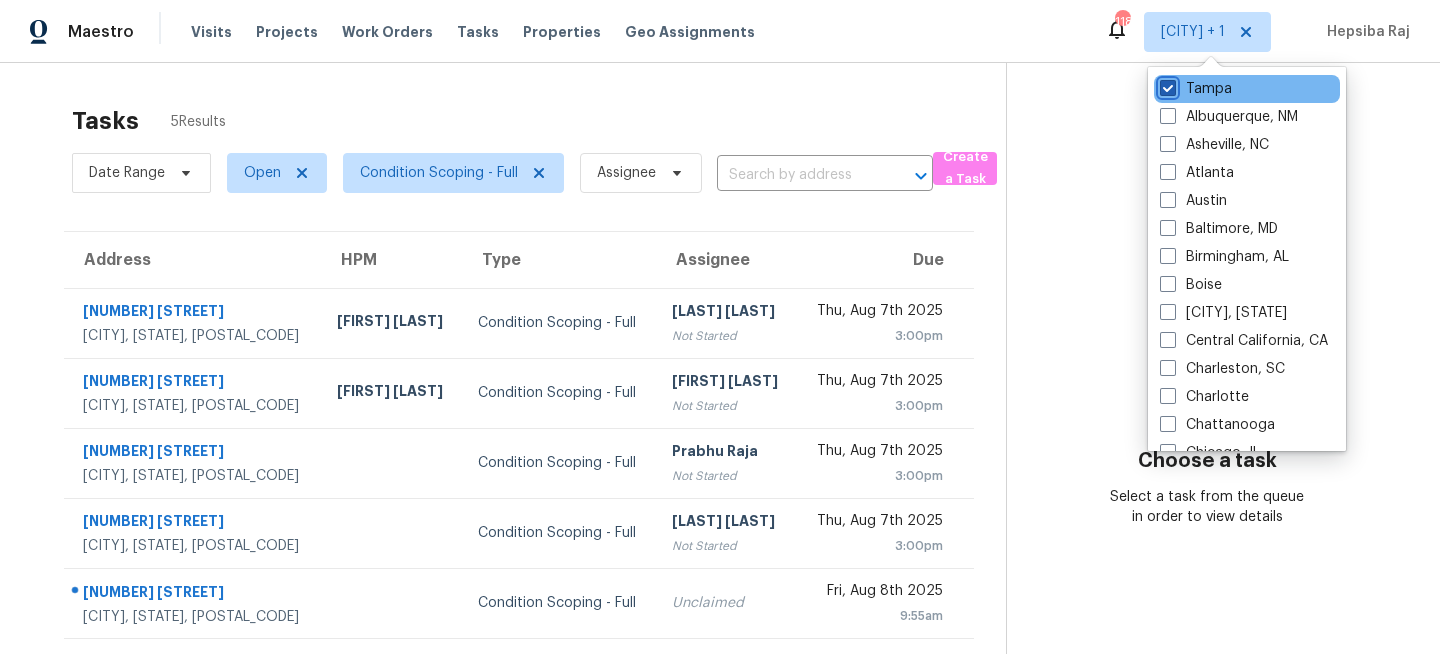 click on "Tampa" at bounding box center (1166, 85) 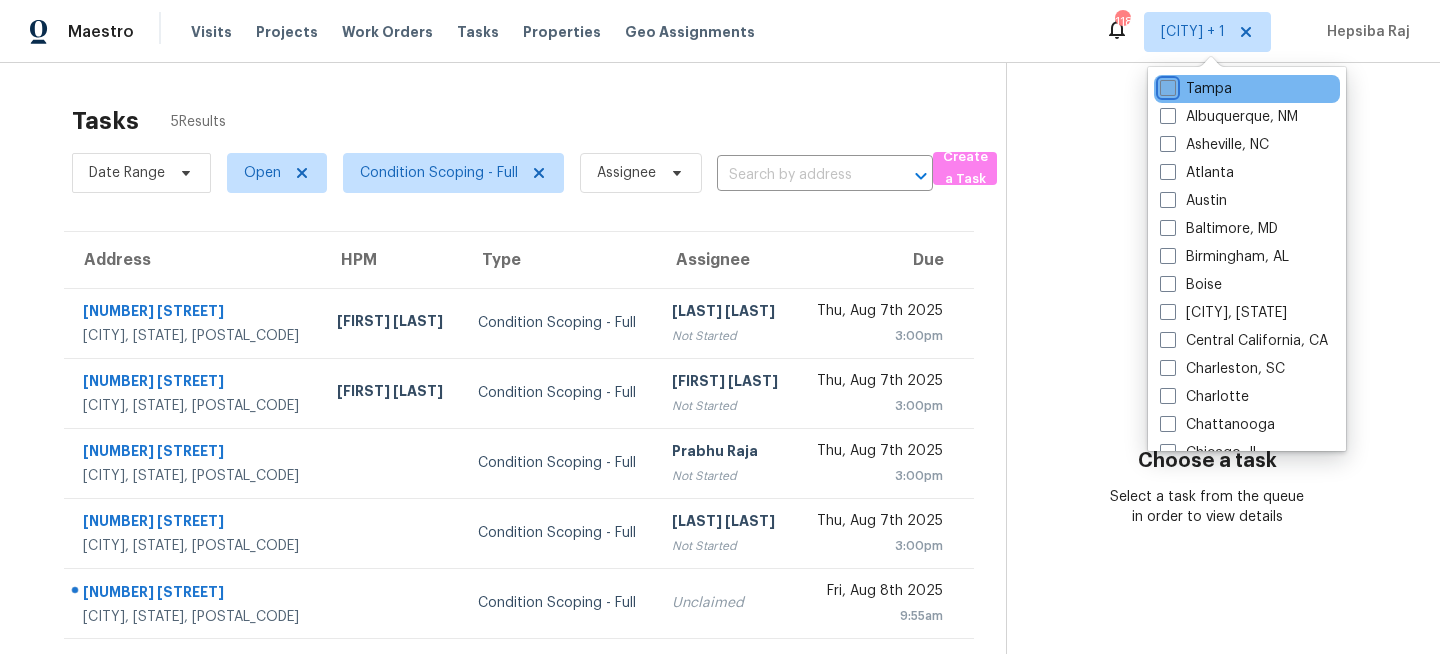 checkbox on "false" 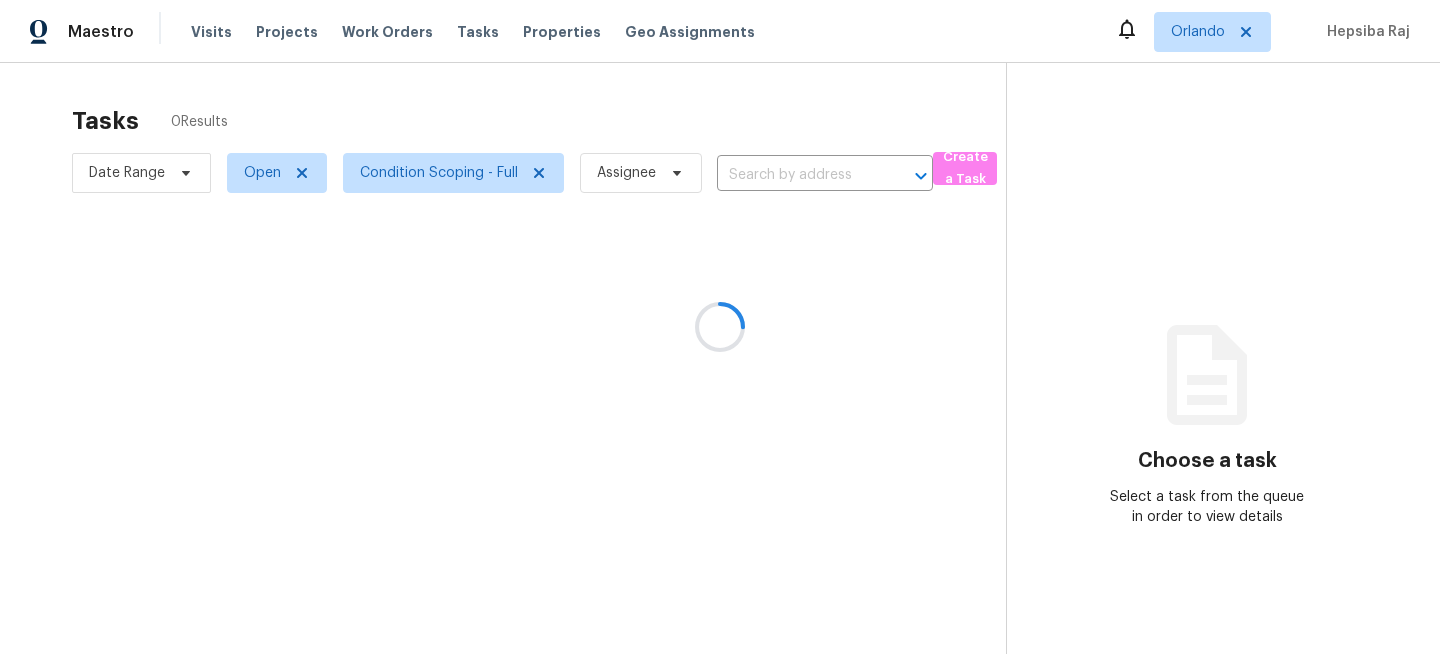 scroll, scrollTop: 0, scrollLeft: 0, axis: both 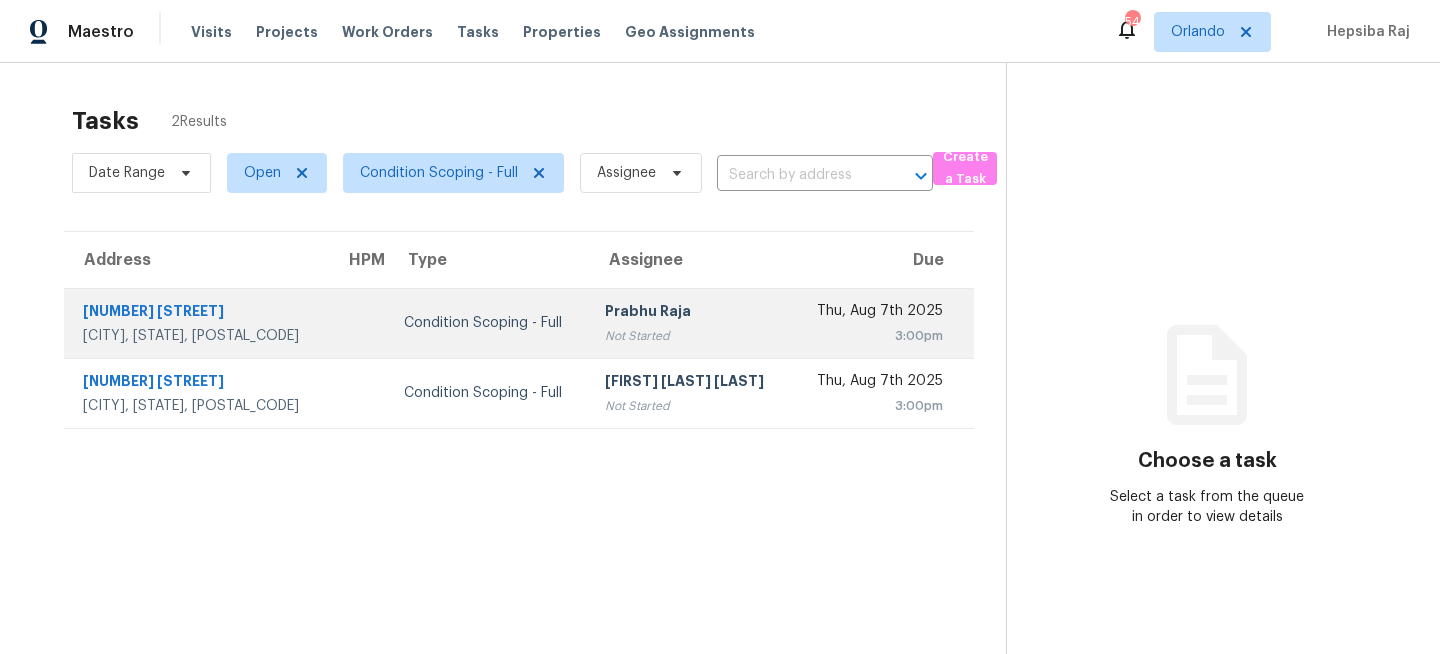 click on "Condition Scoping - Full" at bounding box center (488, 323) 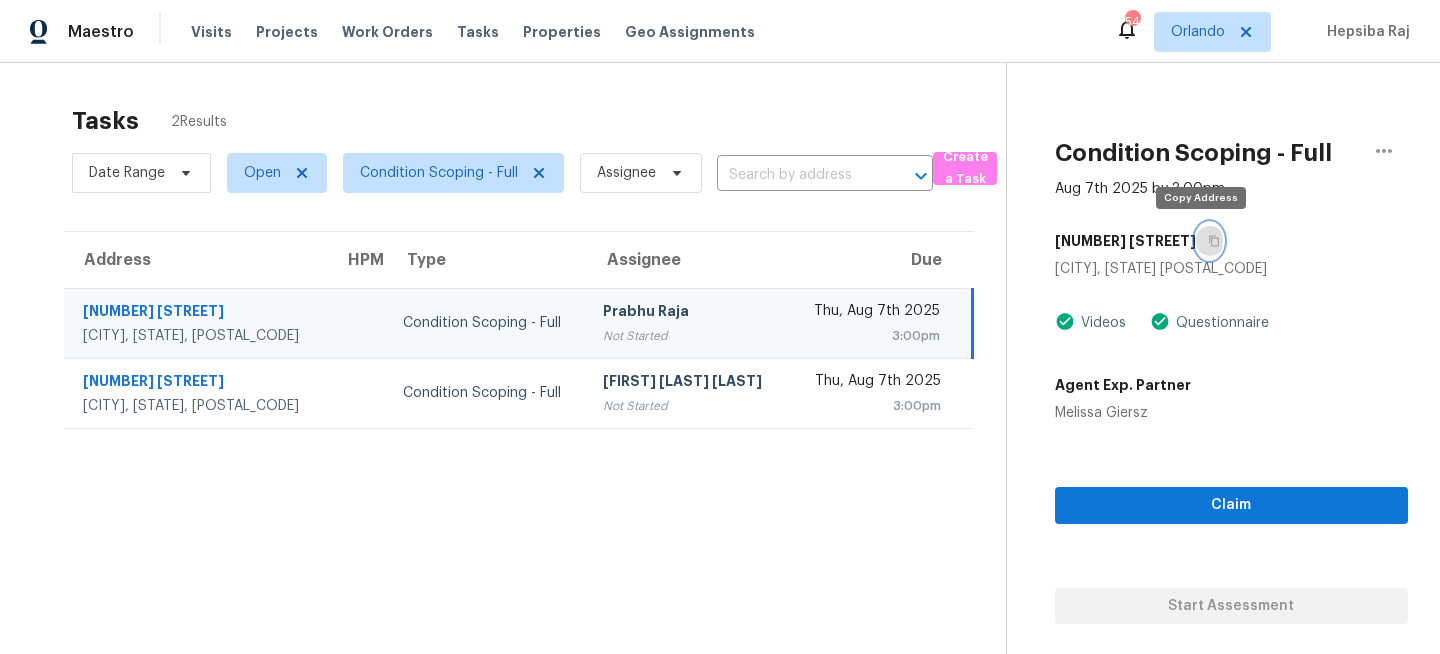 click 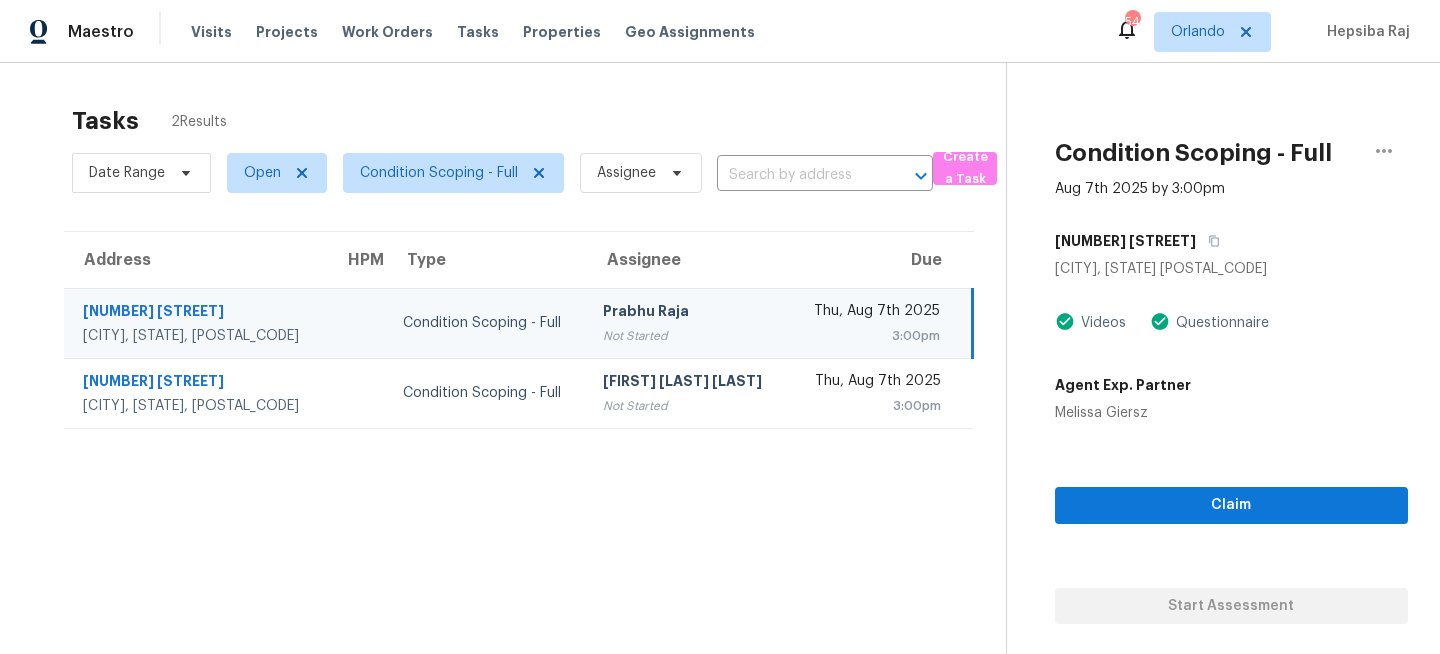 click on "Condition Scoping - Full" at bounding box center [487, 323] 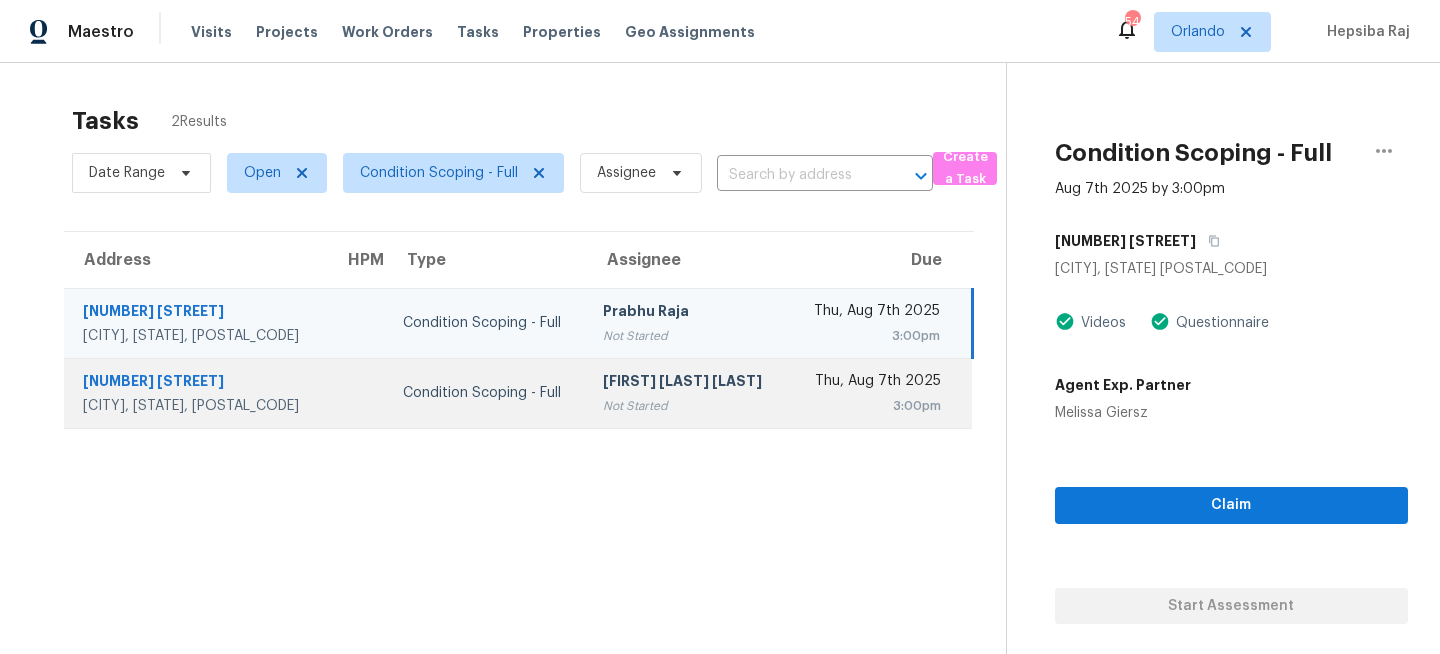 click on "Condition Scoping - Full" at bounding box center [487, 393] 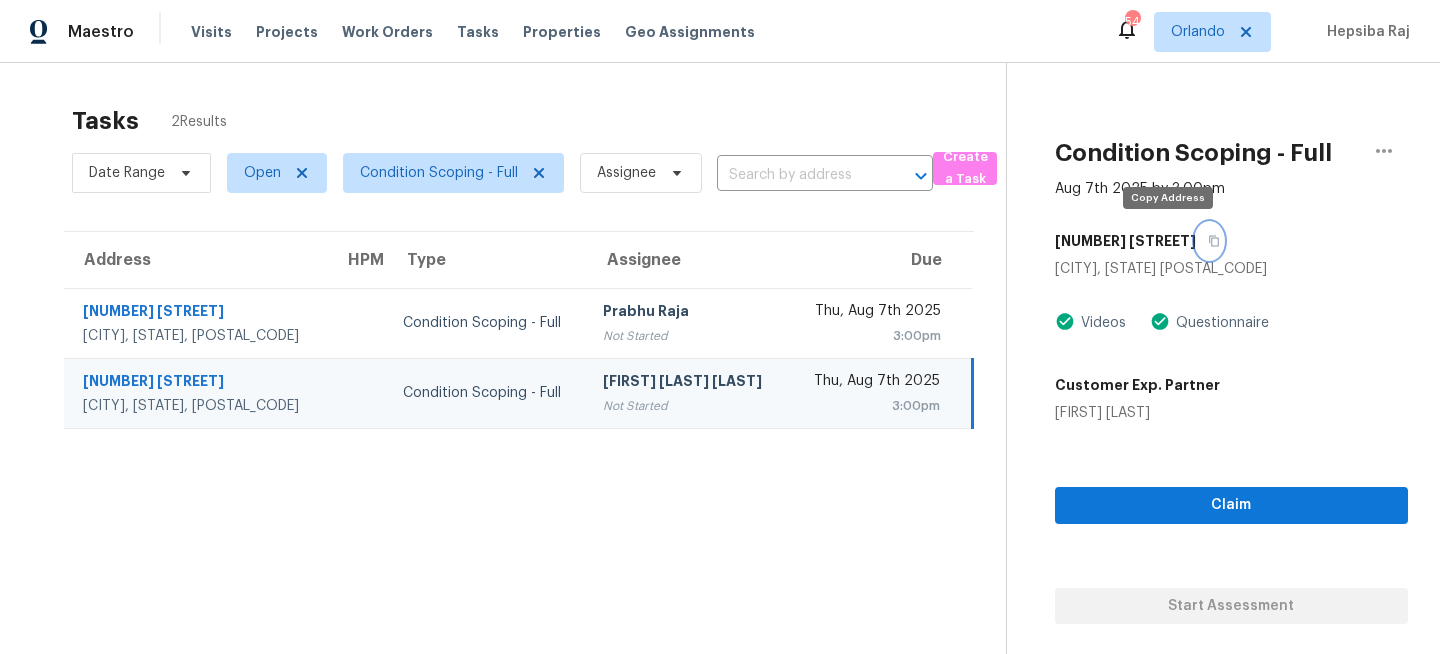 click 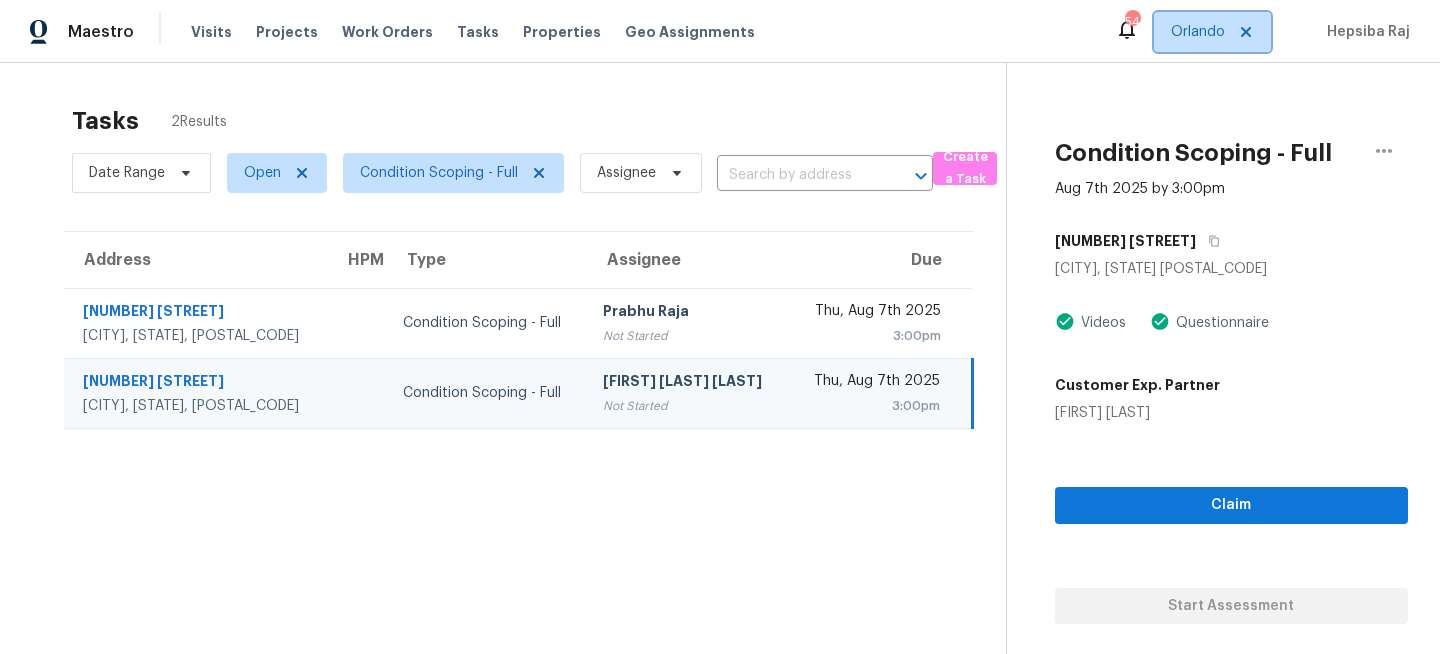 click on "Orlando" at bounding box center (1198, 32) 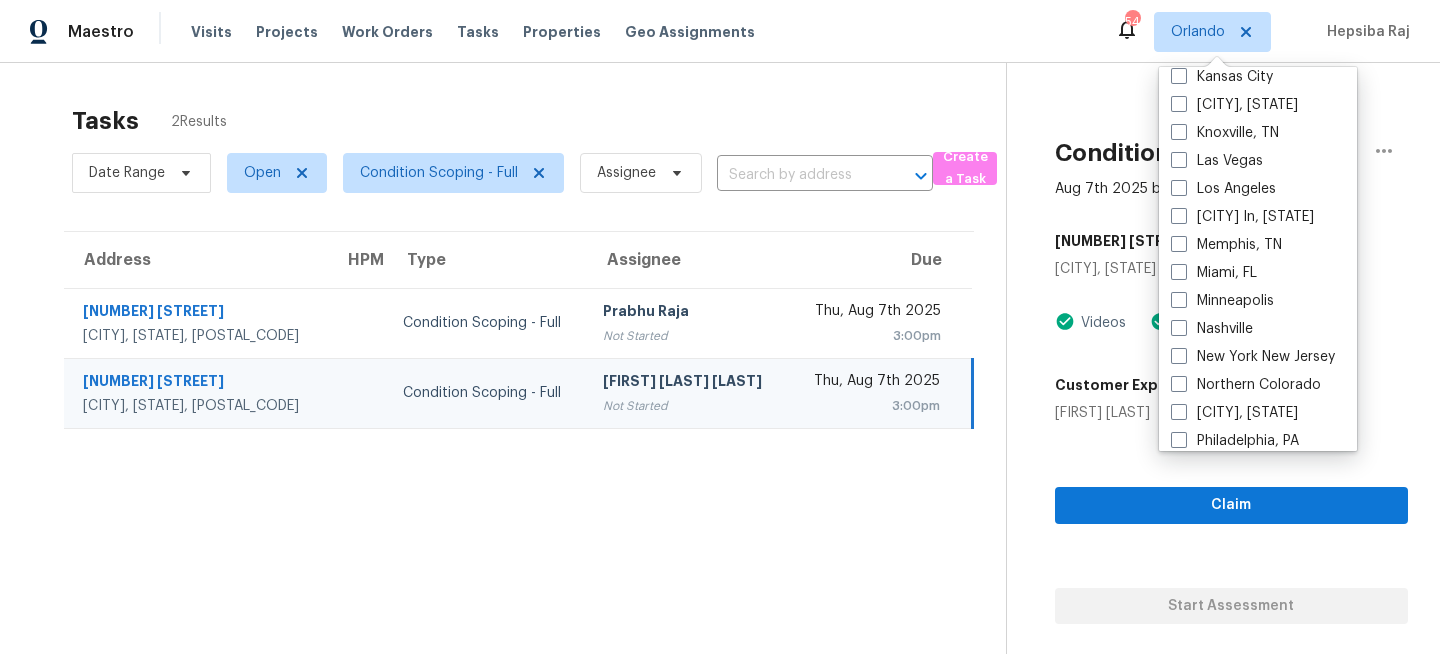 scroll, scrollTop: 799, scrollLeft: 0, axis: vertical 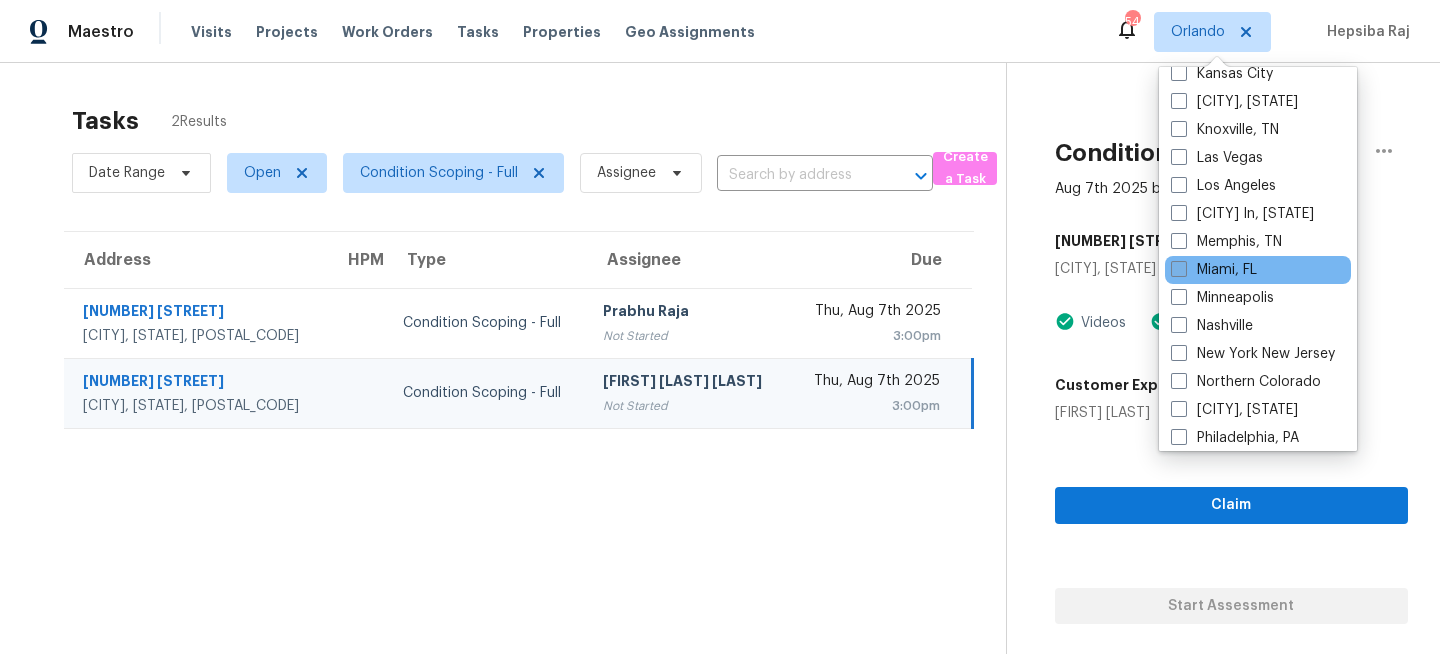 click on "Miami, FL" at bounding box center [1214, 270] 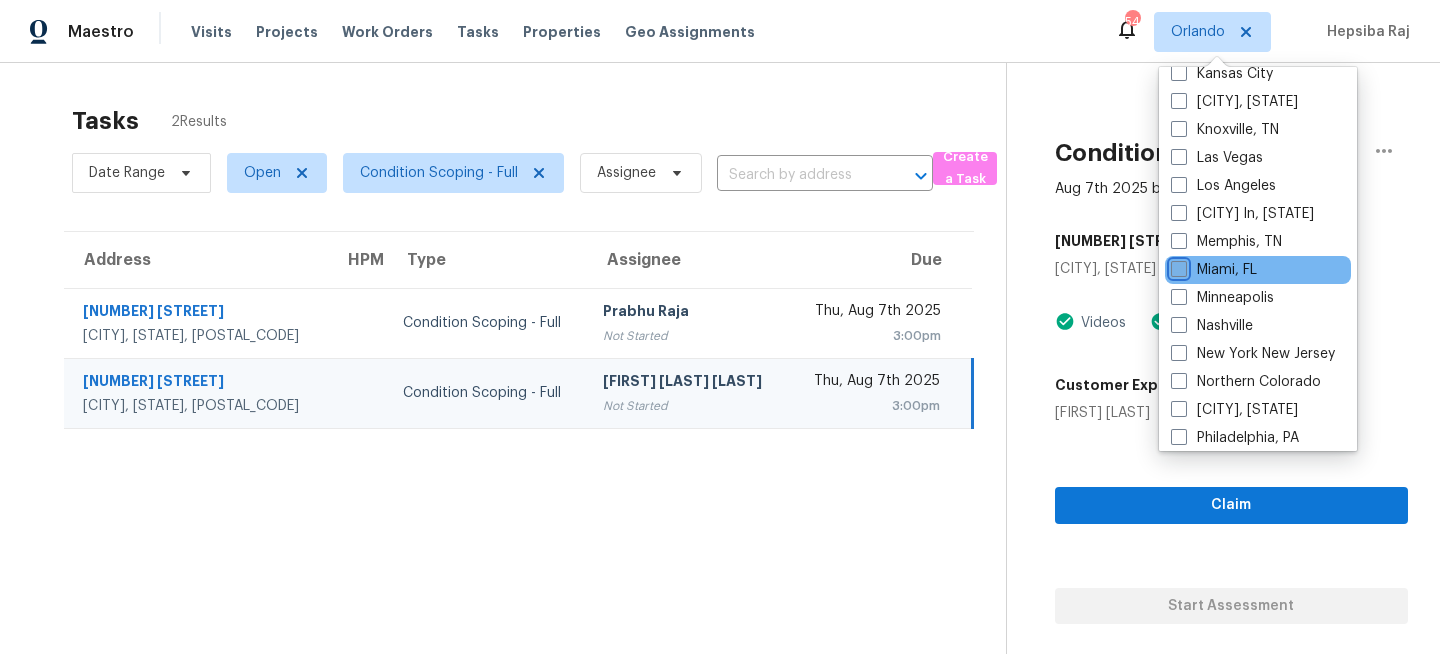 click on "Miami, FL" at bounding box center [1177, 266] 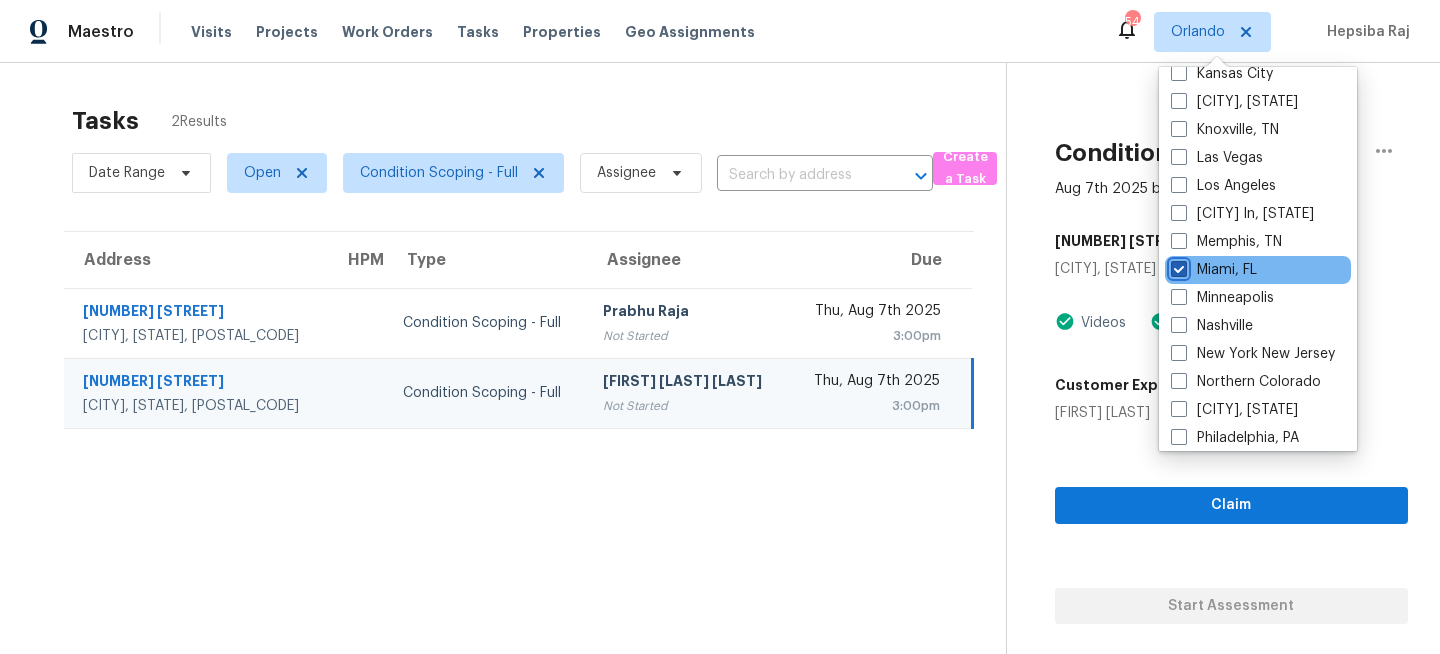 checkbox on "true" 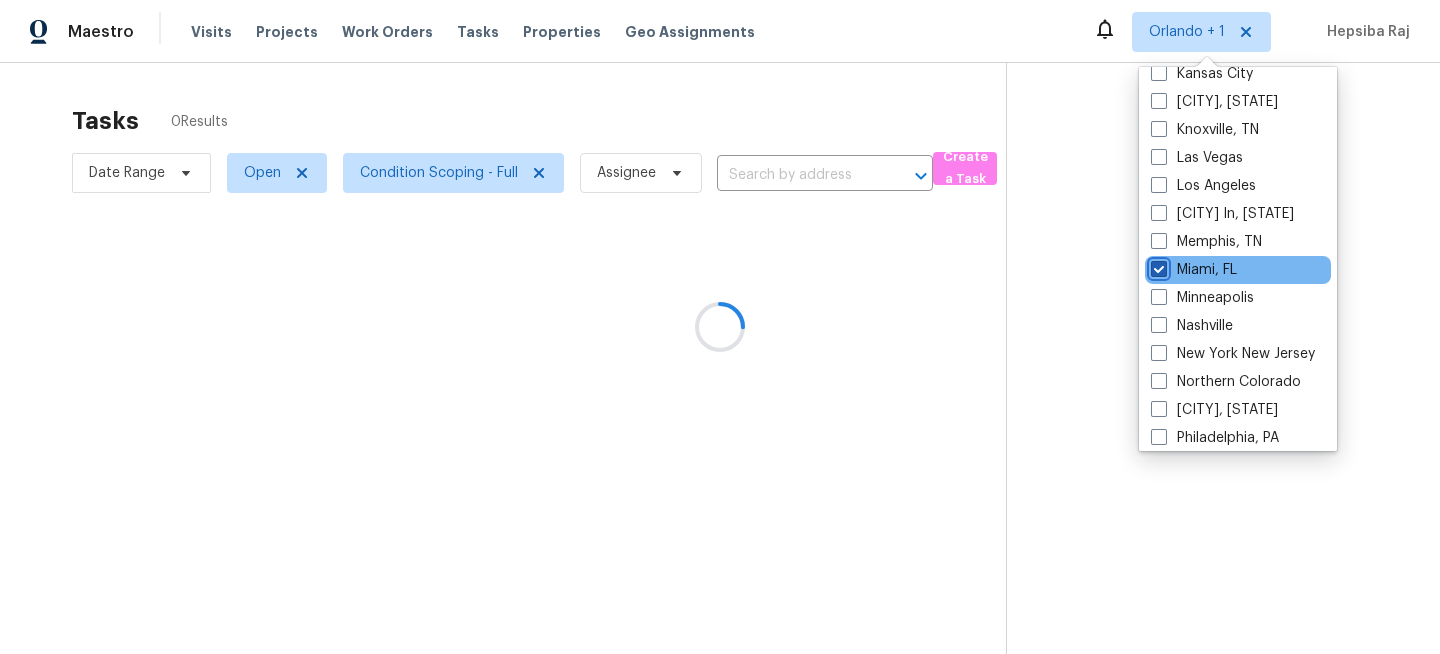 scroll, scrollTop: 0, scrollLeft: 0, axis: both 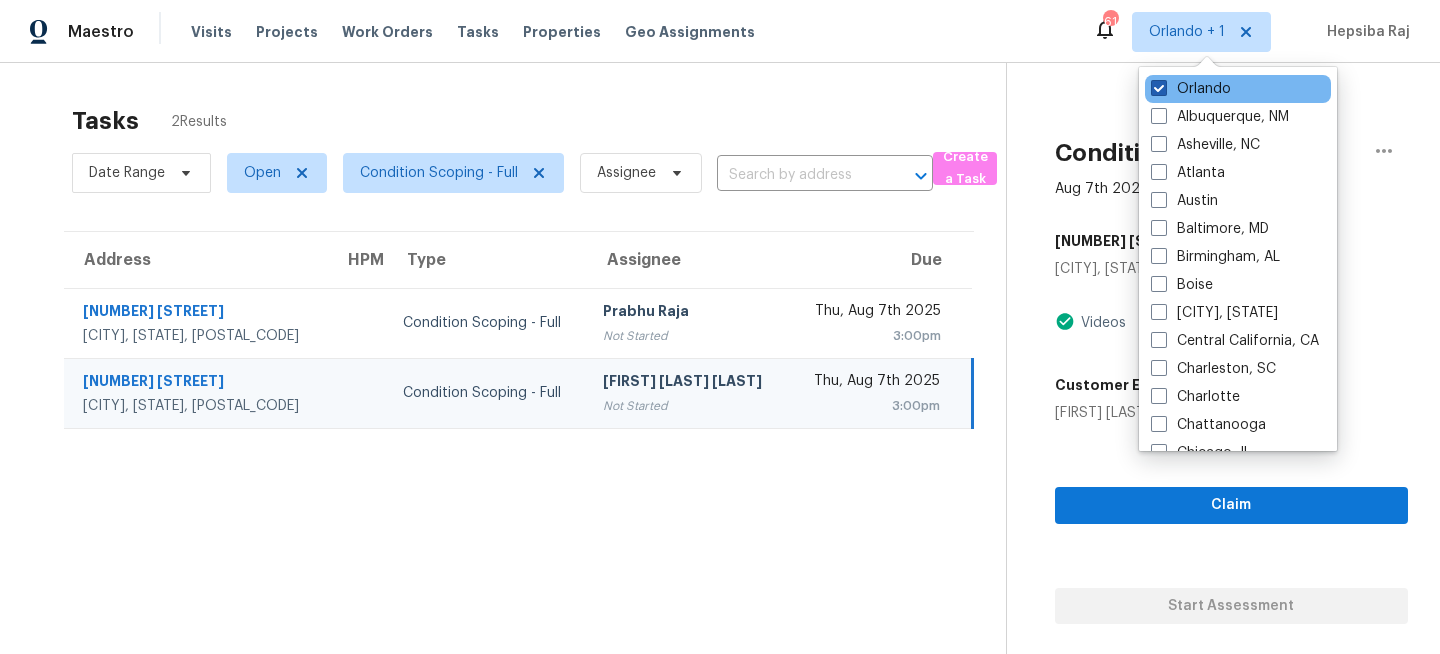 click on "Orlando" at bounding box center (1191, 89) 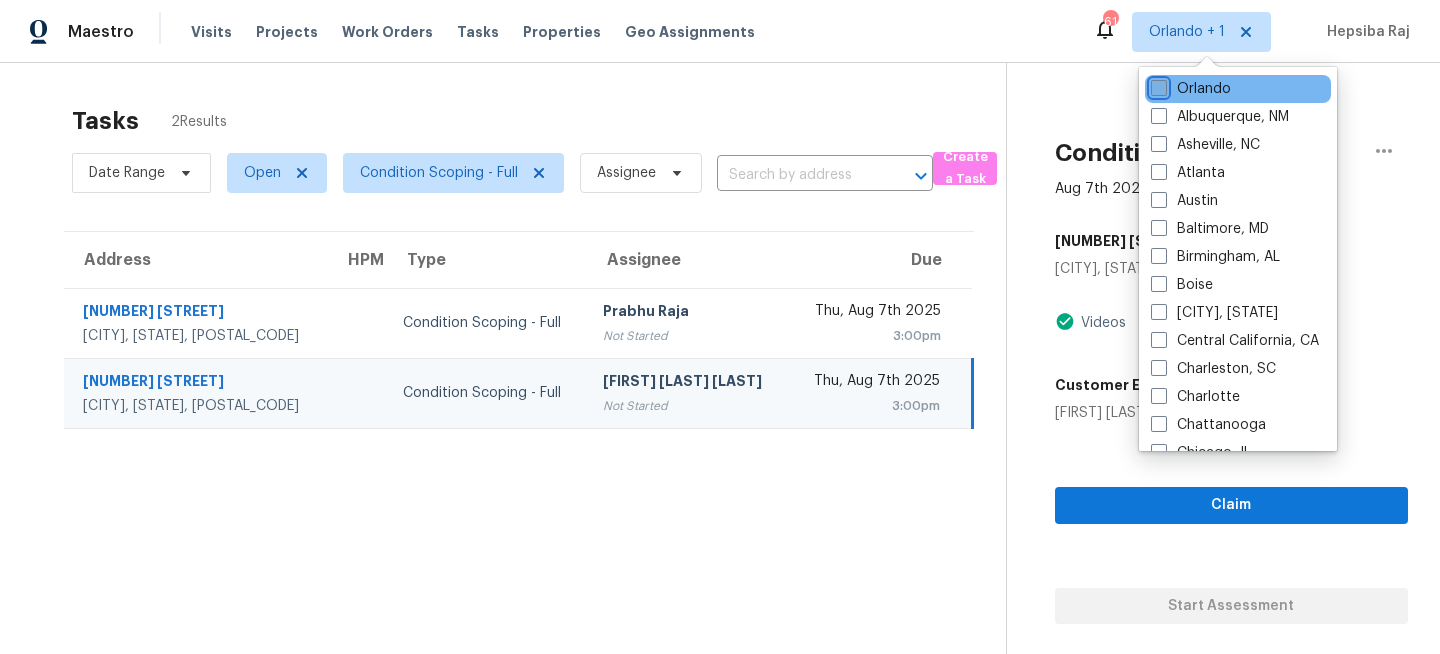 checkbox on "false" 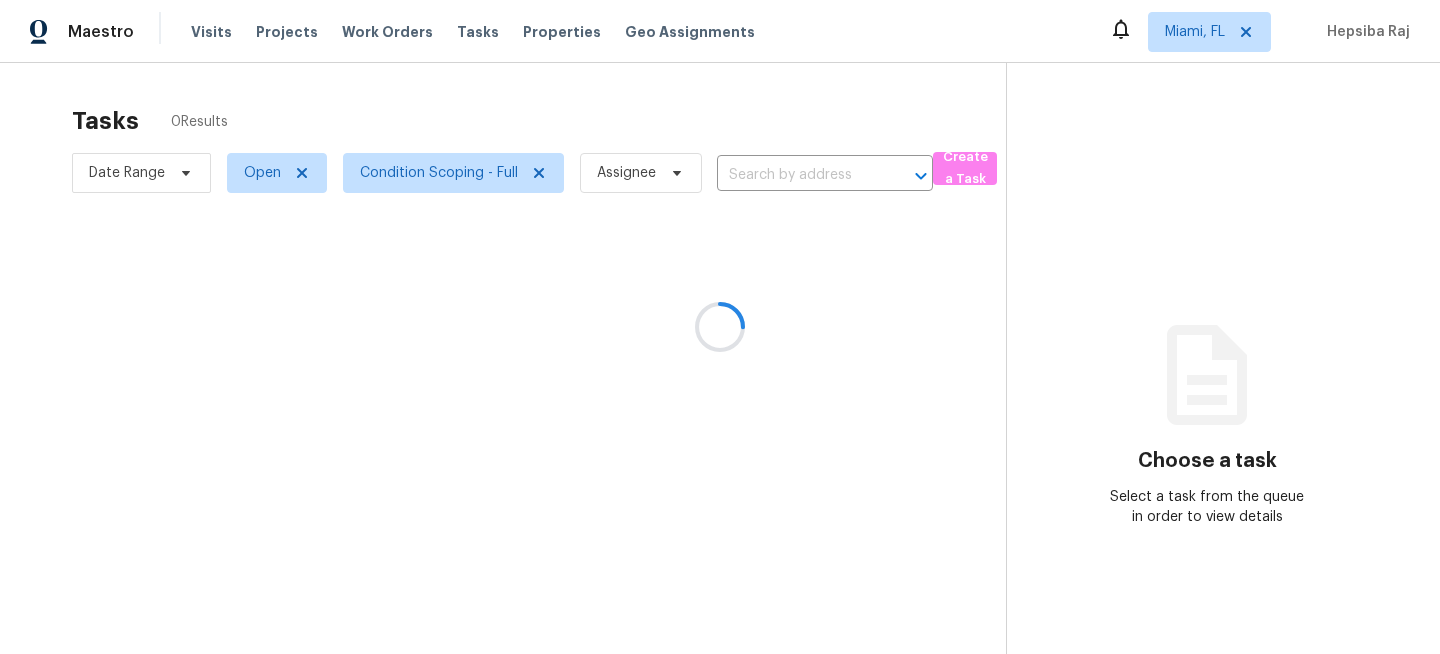 scroll, scrollTop: 0, scrollLeft: 0, axis: both 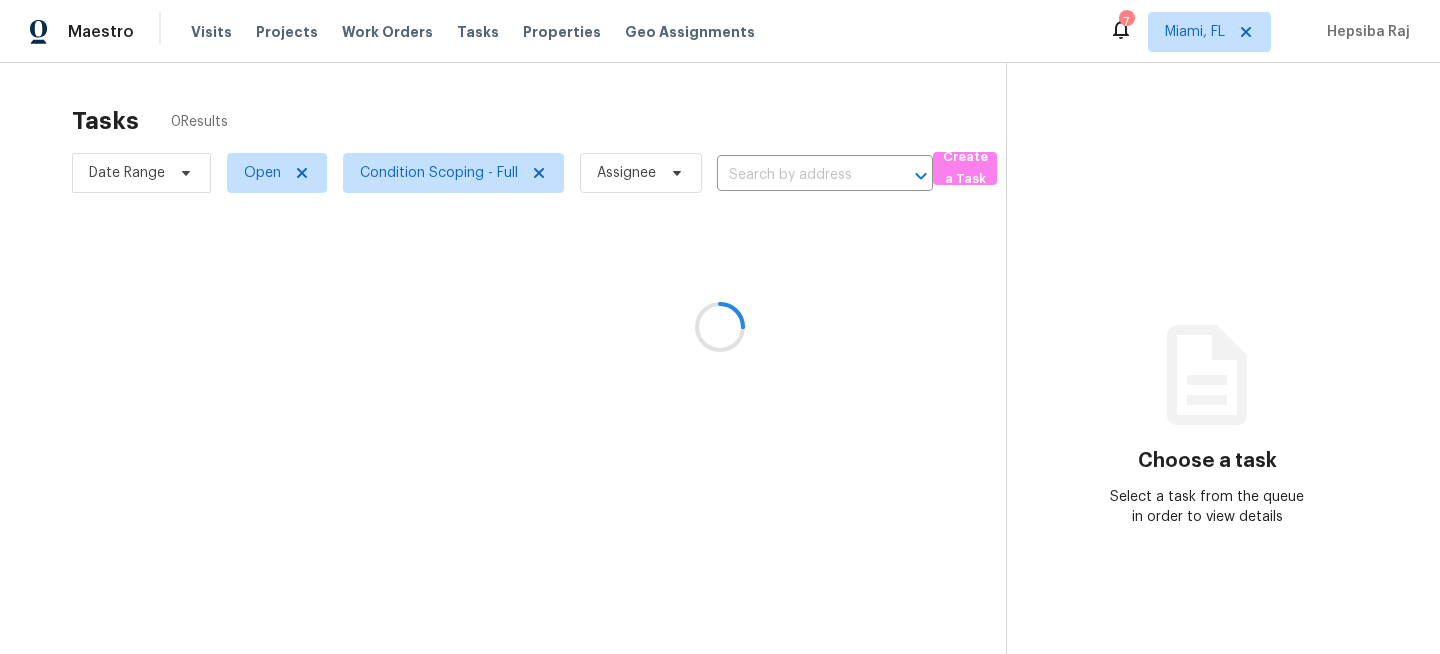 click at bounding box center (720, 327) 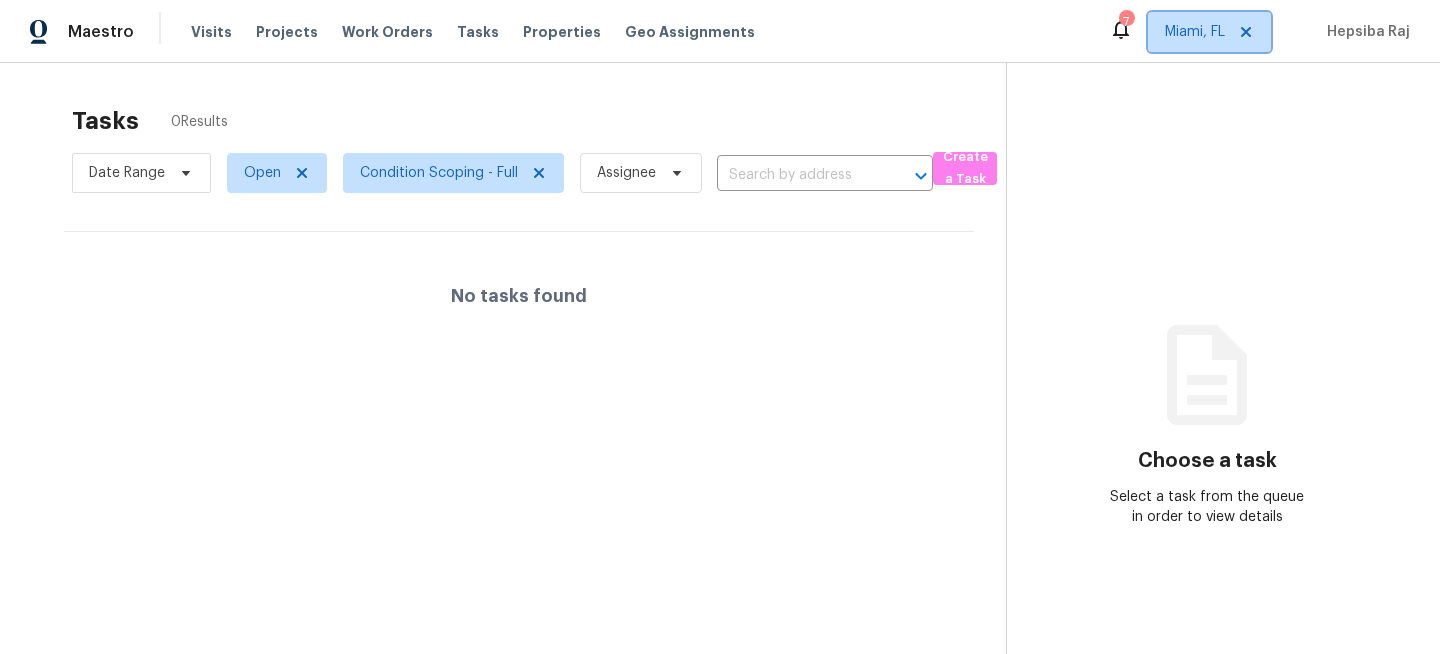 click on "Miami, FL" at bounding box center [1195, 32] 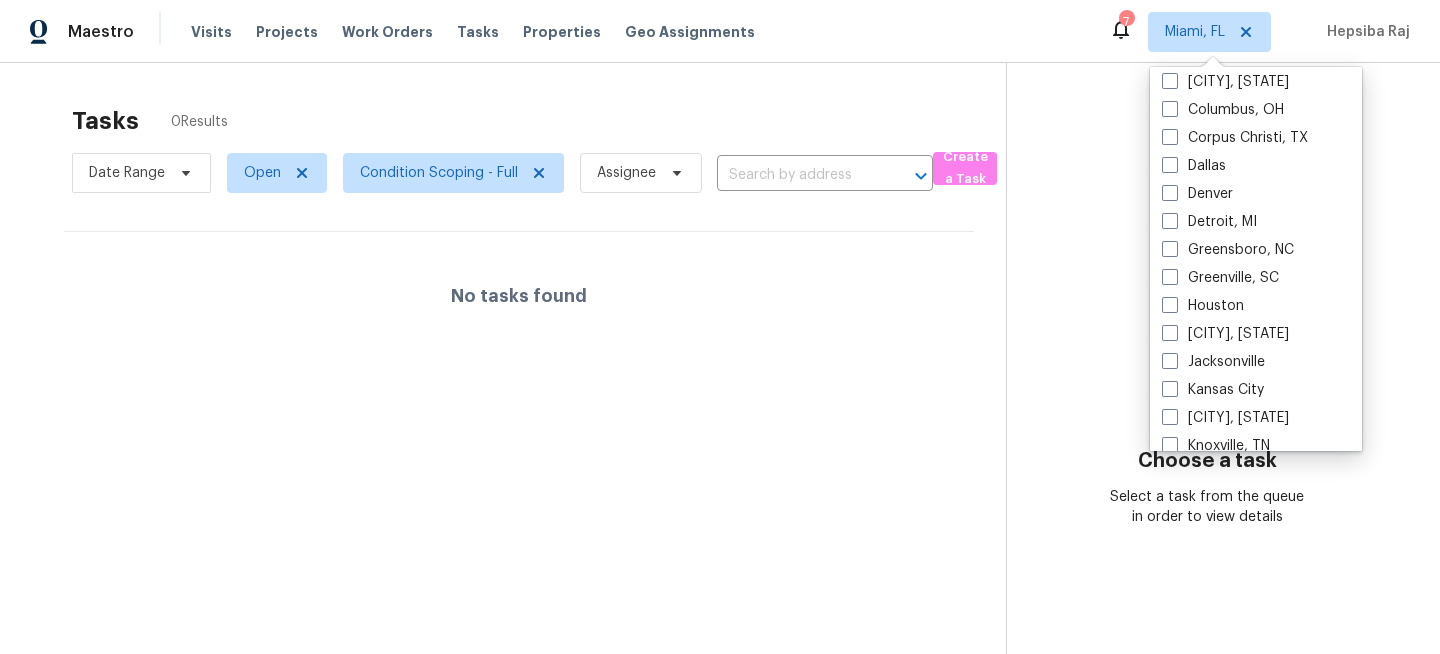 scroll, scrollTop: 498, scrollLeft: 0, axis: vertical 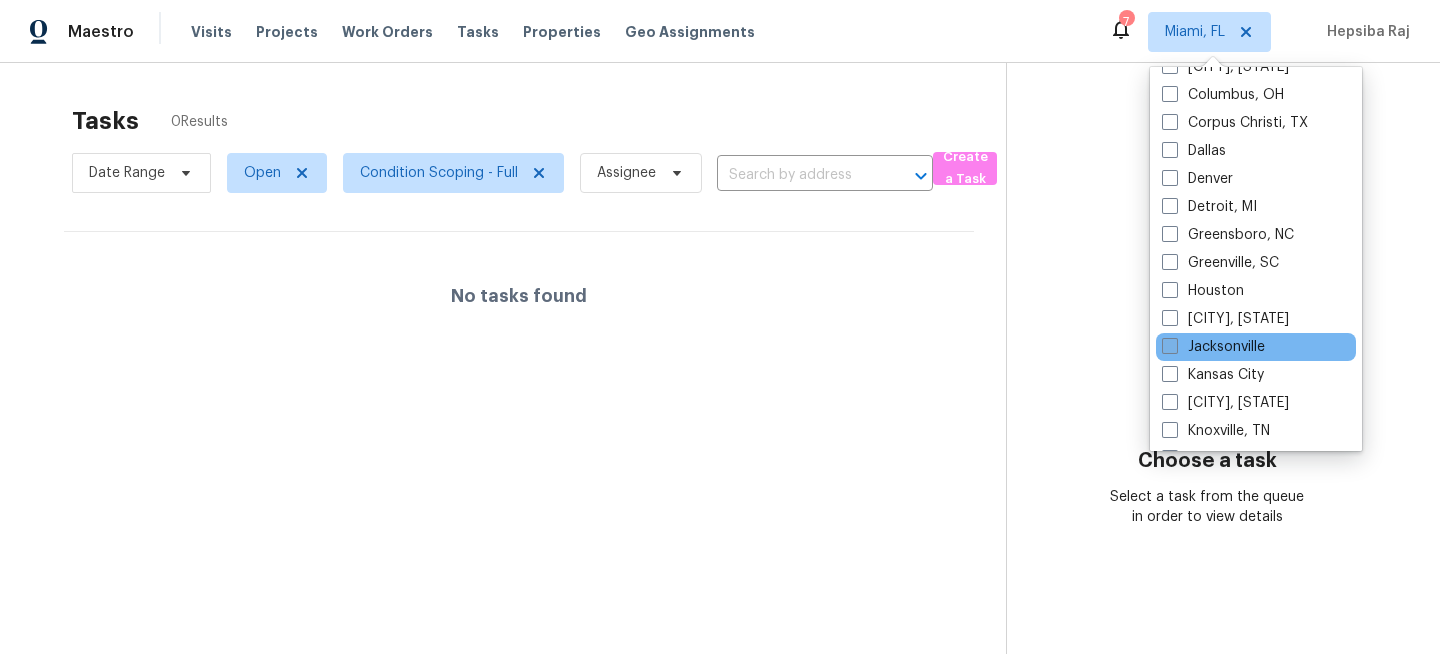 click on "Jacksonville" at bounding box center (1213, 347) 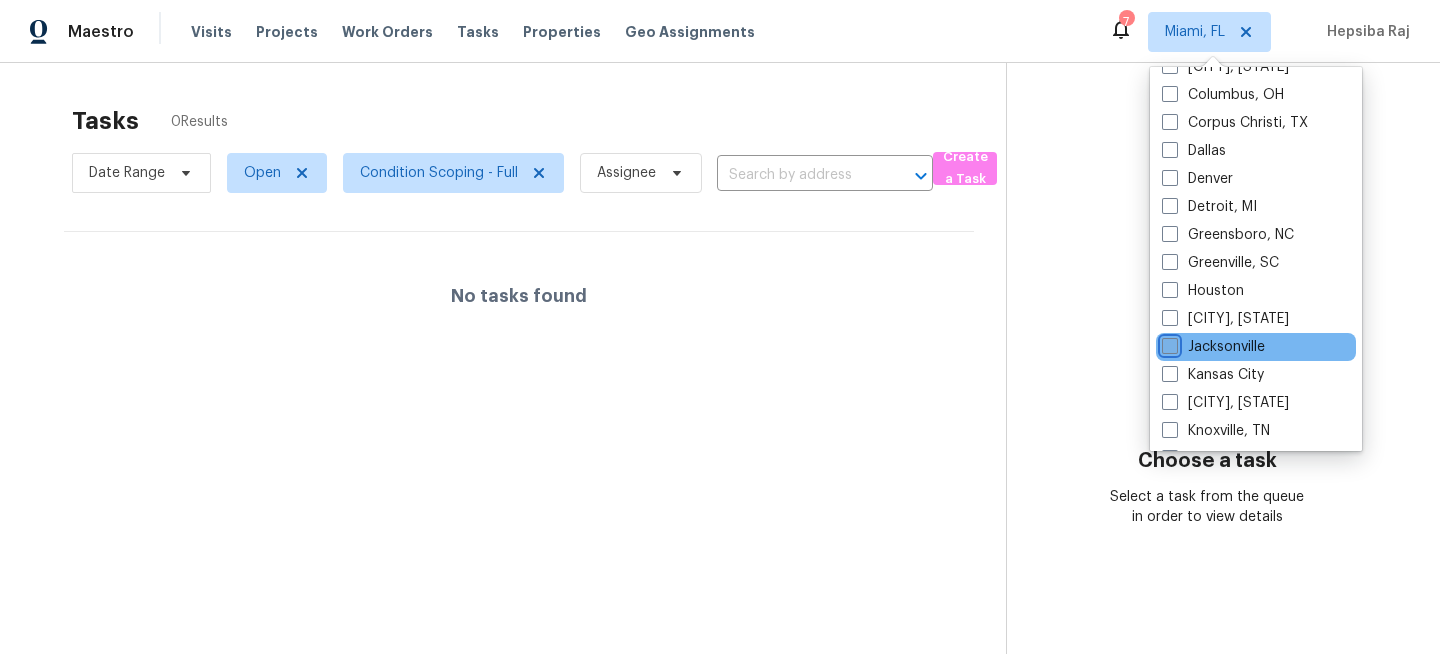 click on "Jacksonville" at bounding box center [1168, 343] 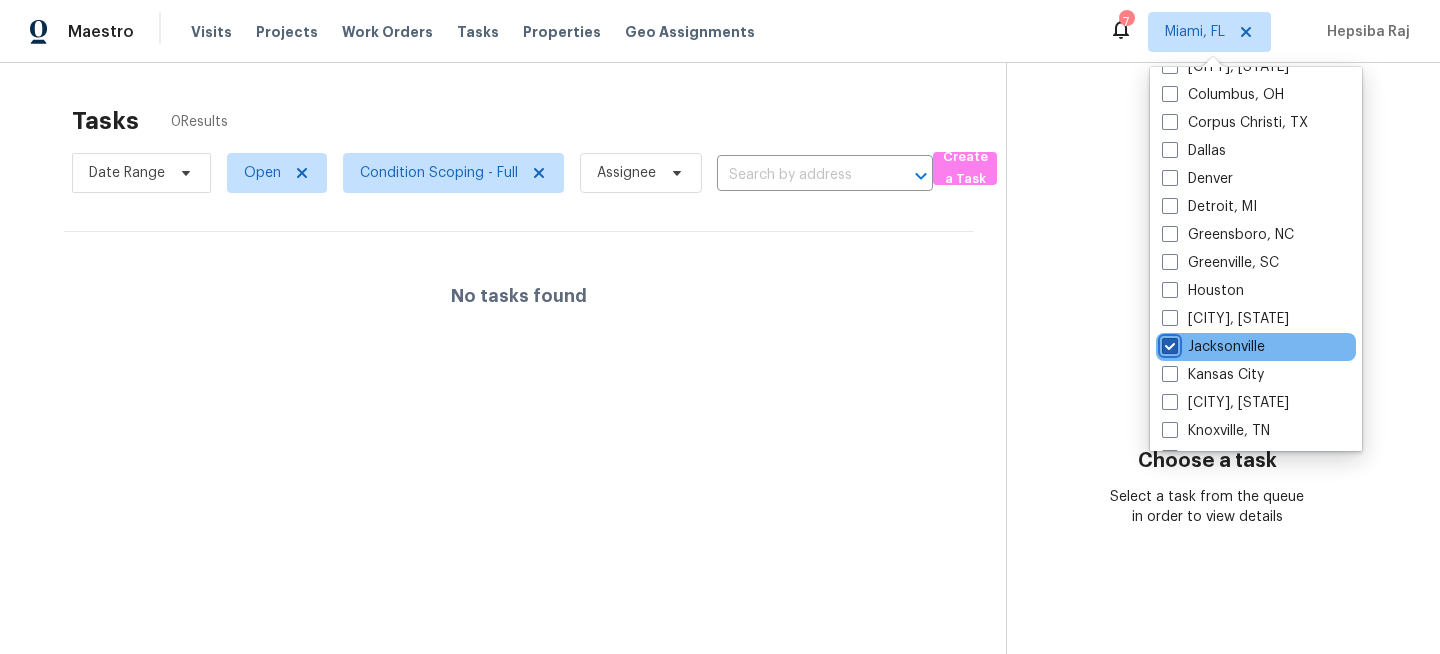 checkbox on "true" 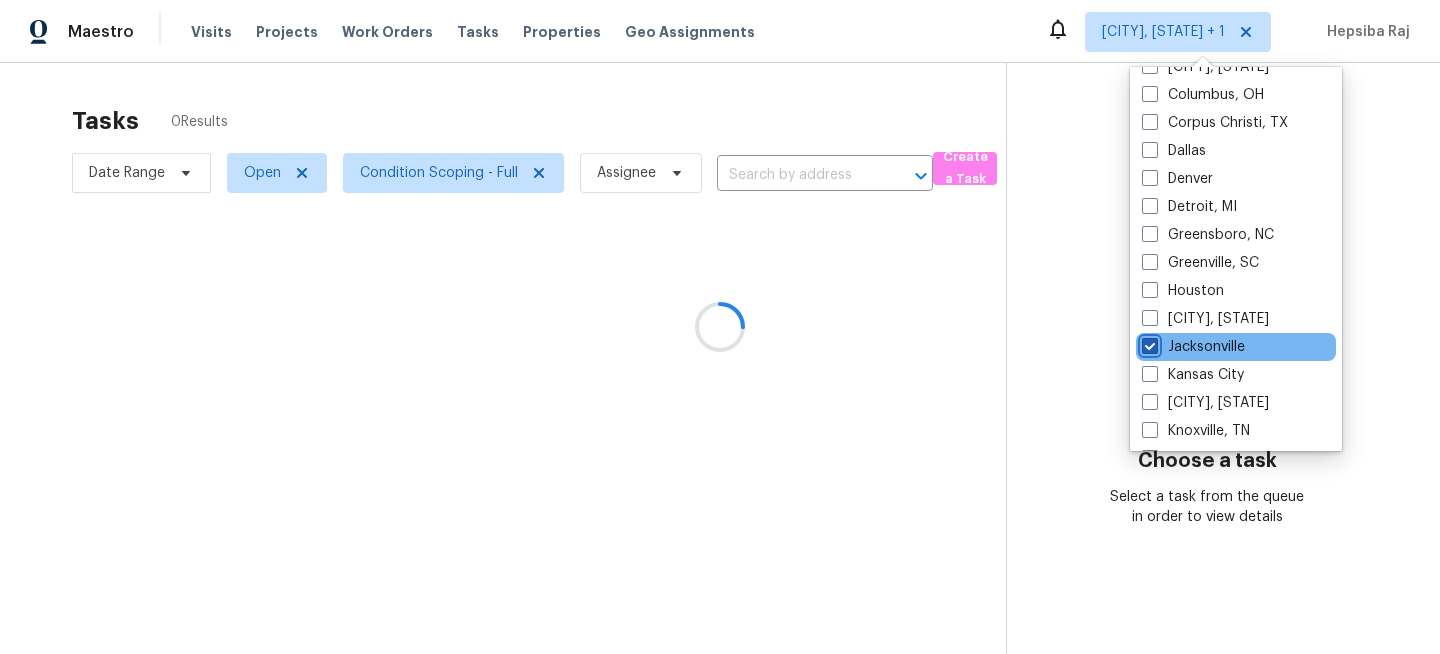 scroll, scrollTop: 0, scrollLeft: 0, axis: both 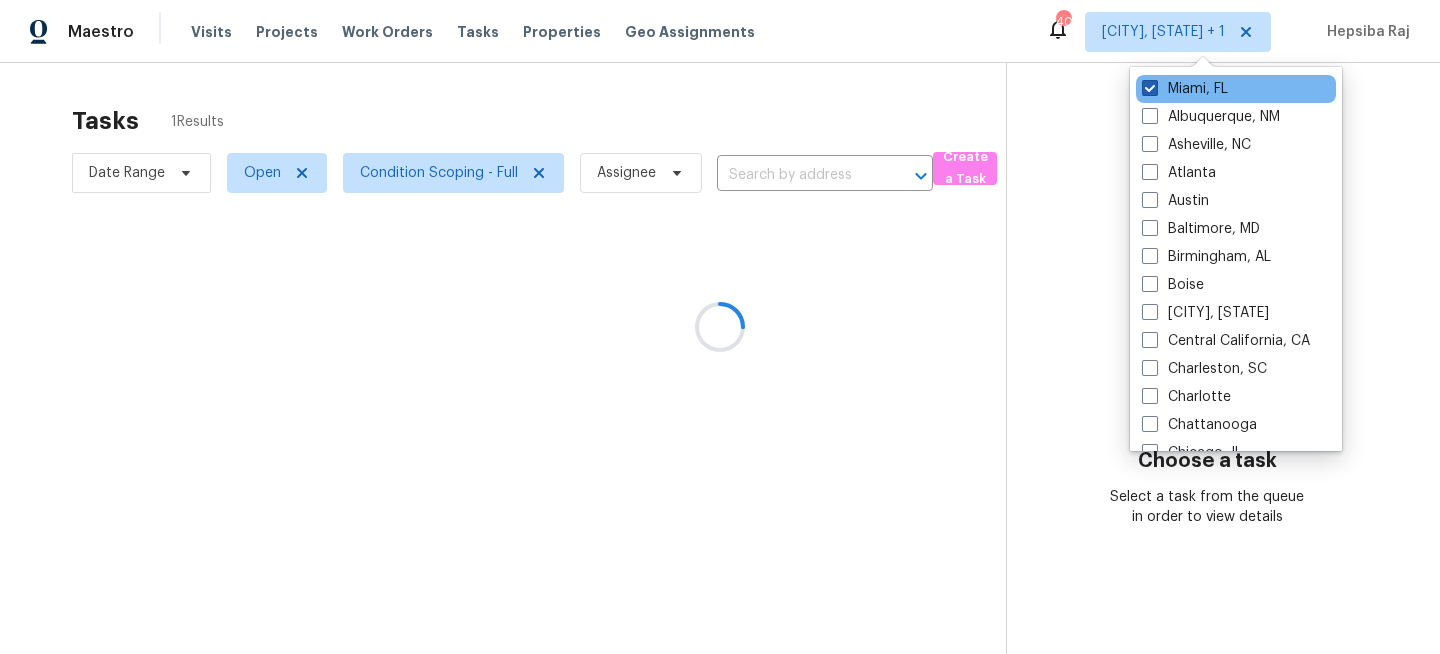 click on "Miami, FL" at bounding box center (1185, 89) 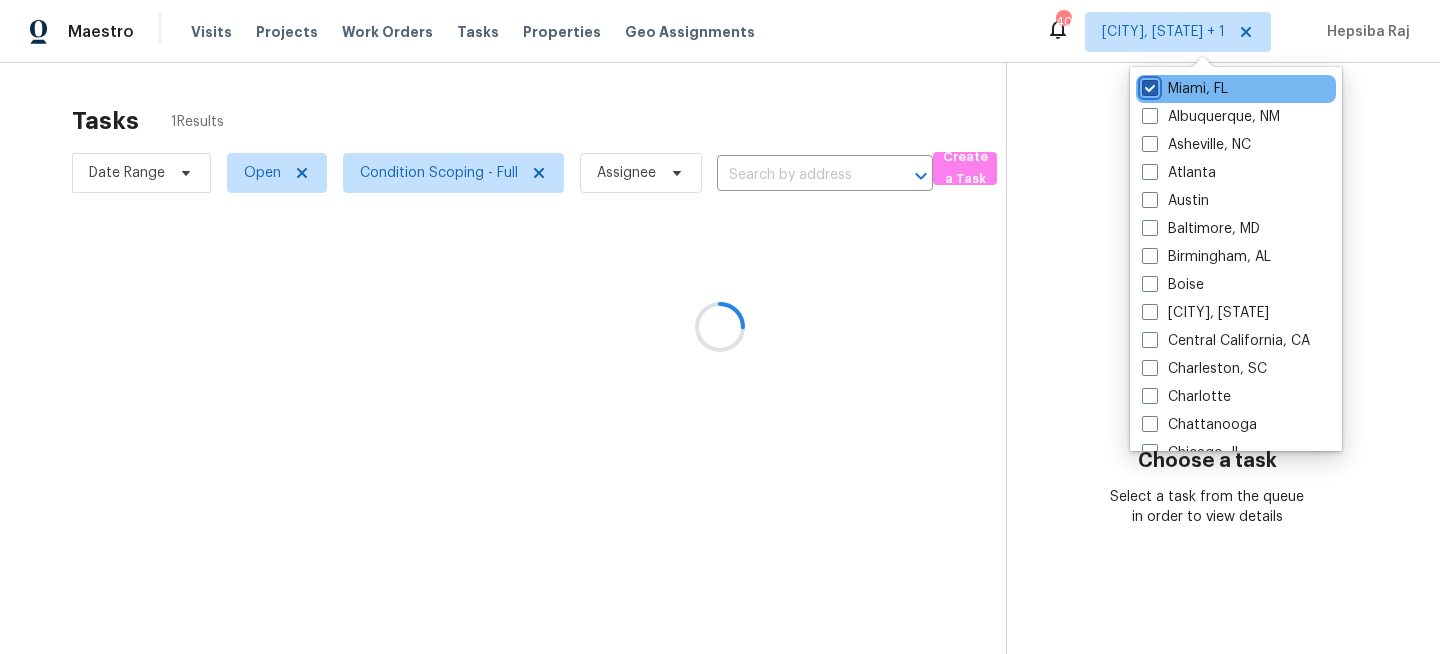 click on "Miami, FL" at bounding box center (1148, 85) 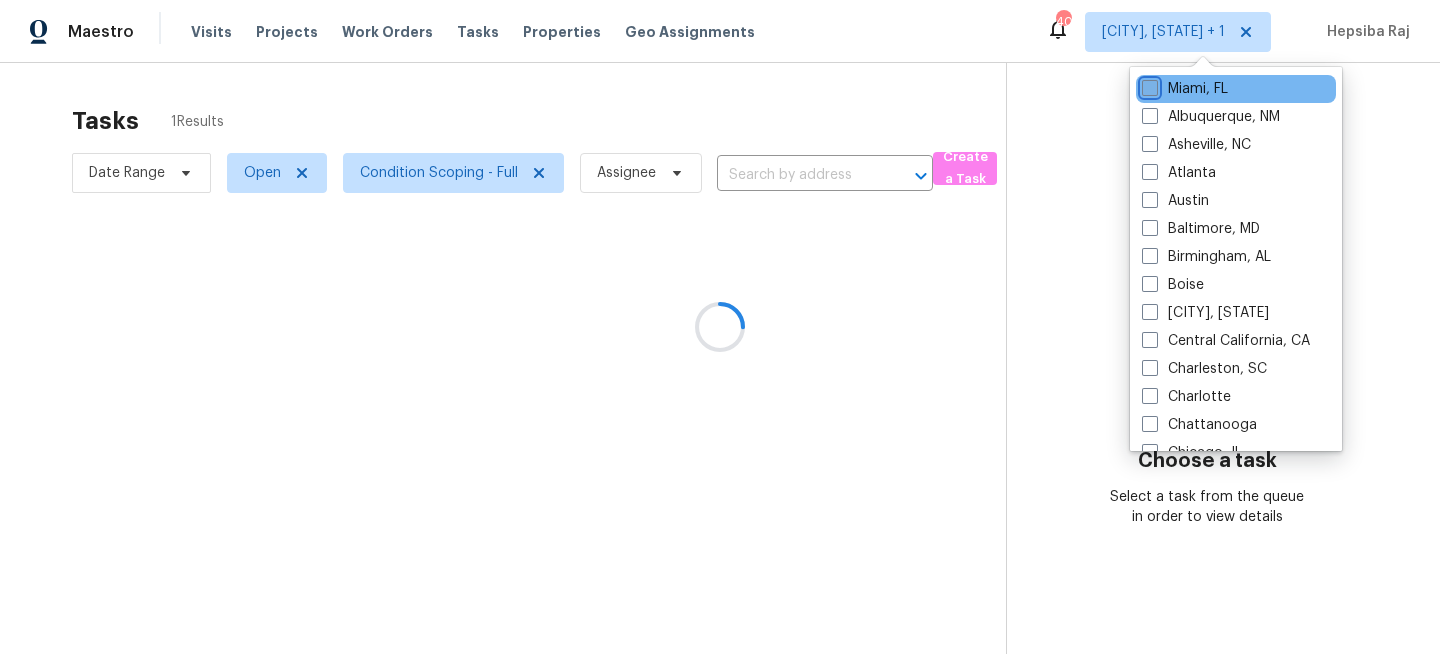 checkbox on "false" 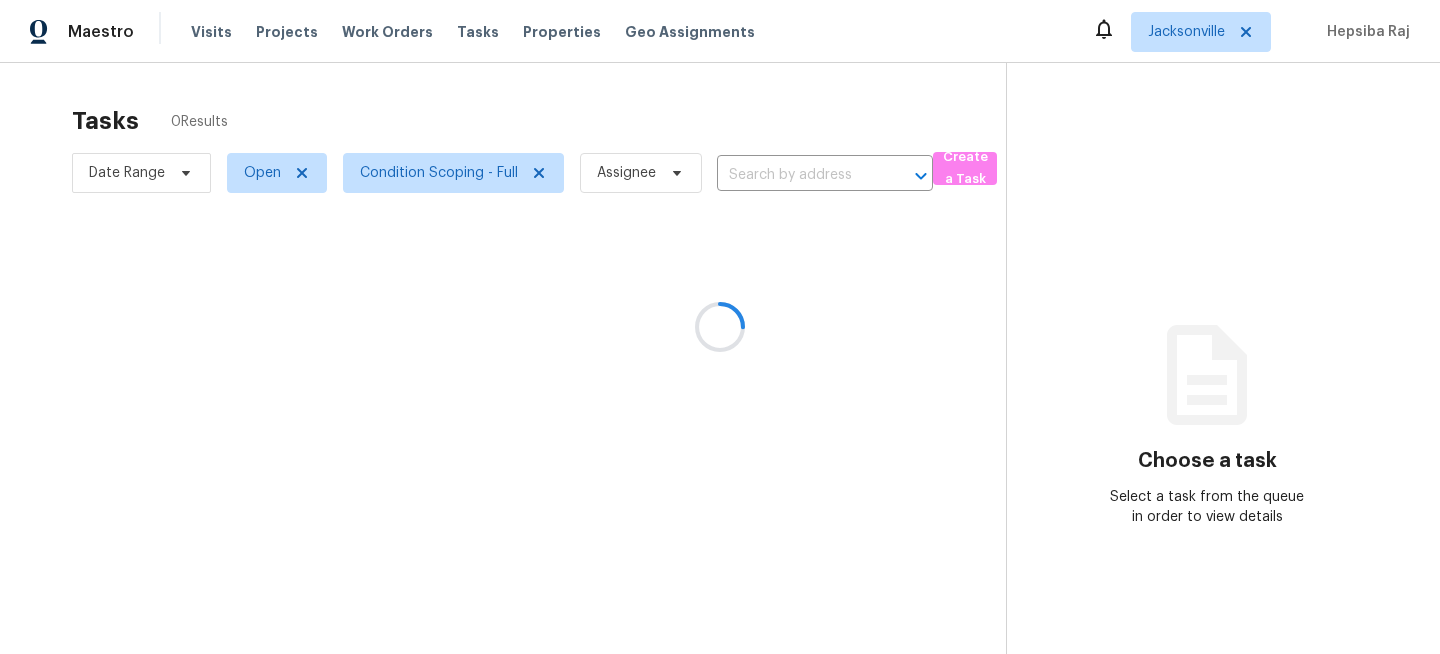 scroll, scrollTop: 0, scrollLeft: 0, axis: both 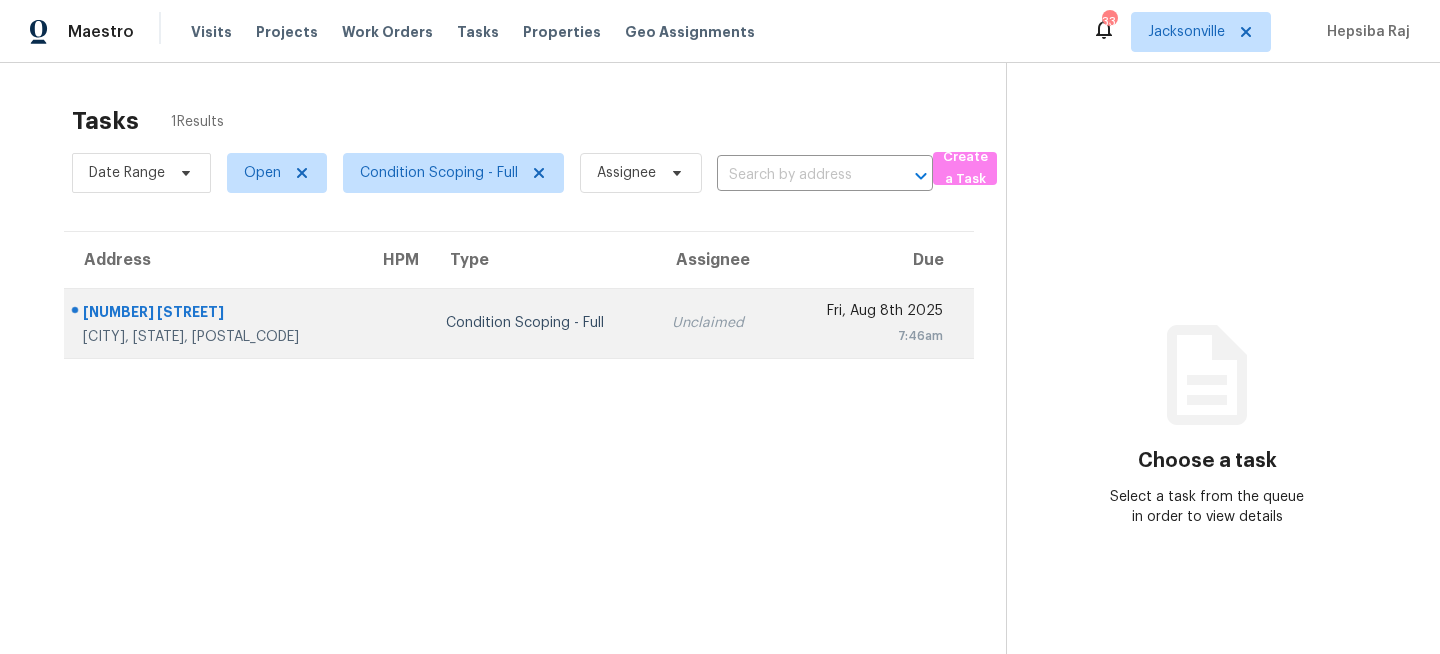 click on "Condition Scoping - Full" at bounding box center (543, 323) 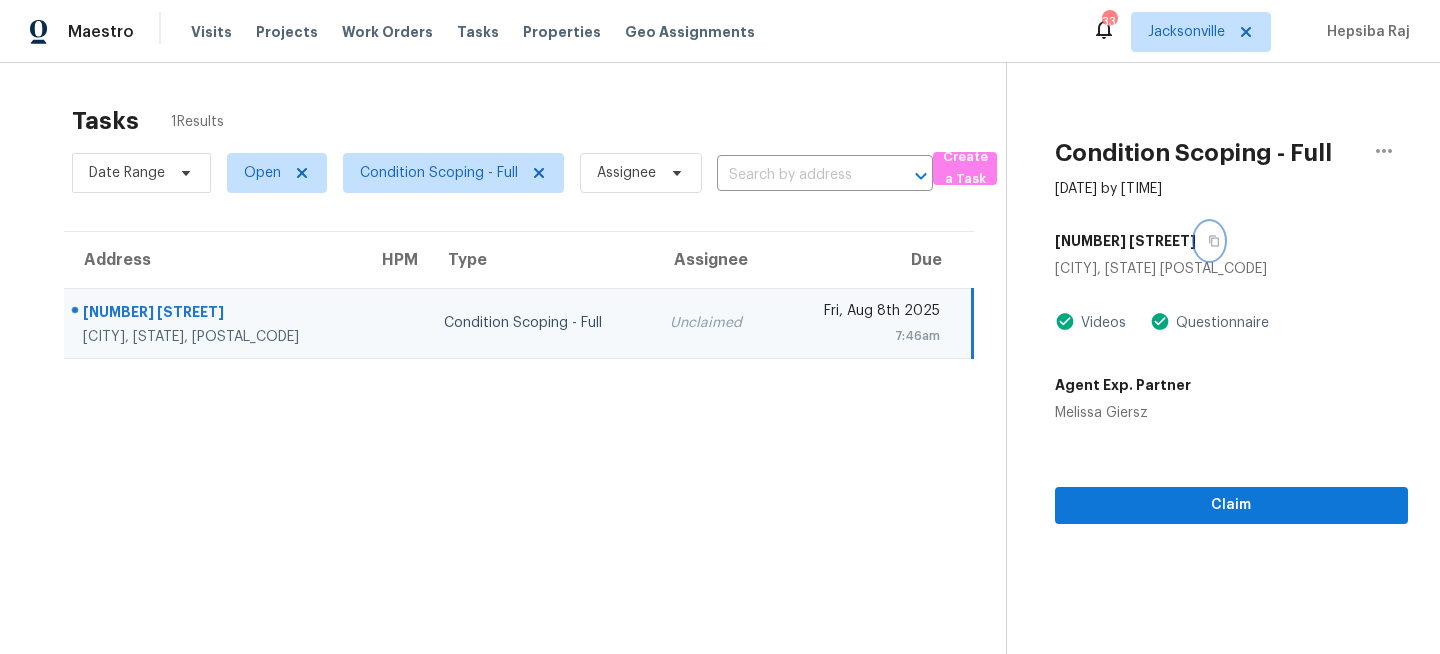 click 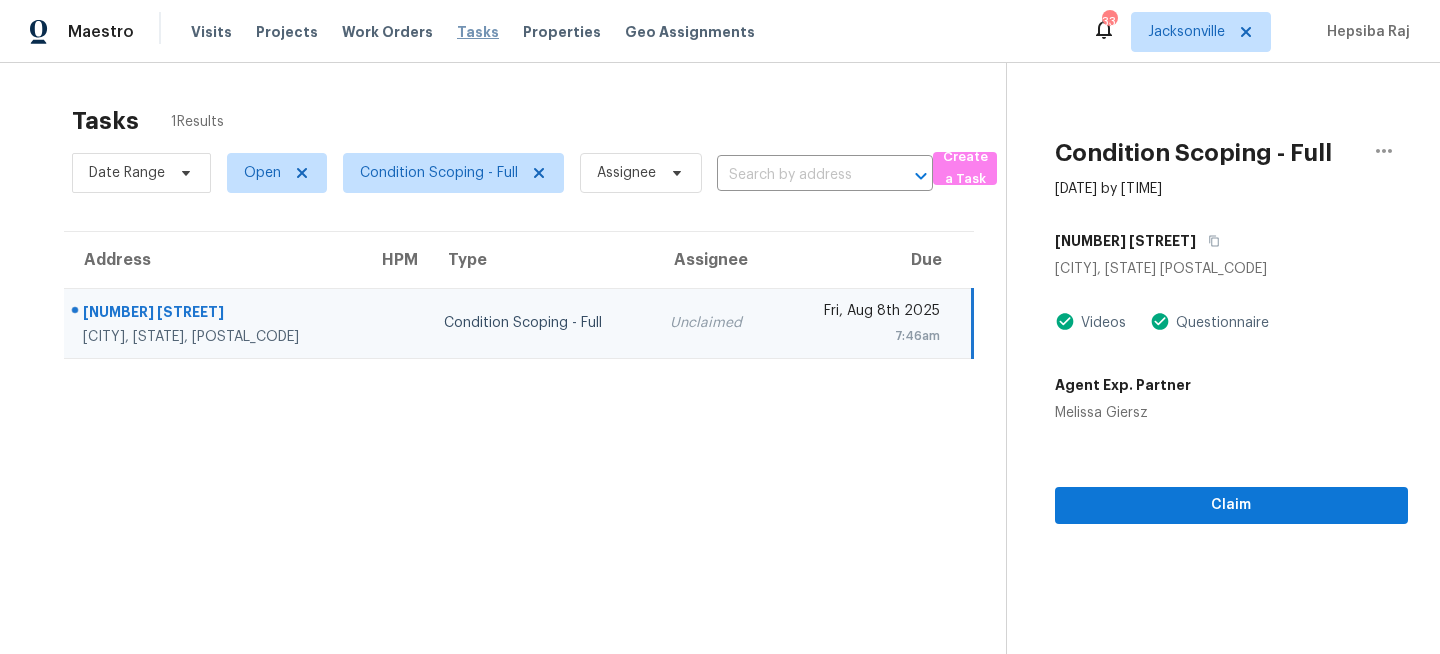 click on "Tasks" at bounding box center [478, 32] 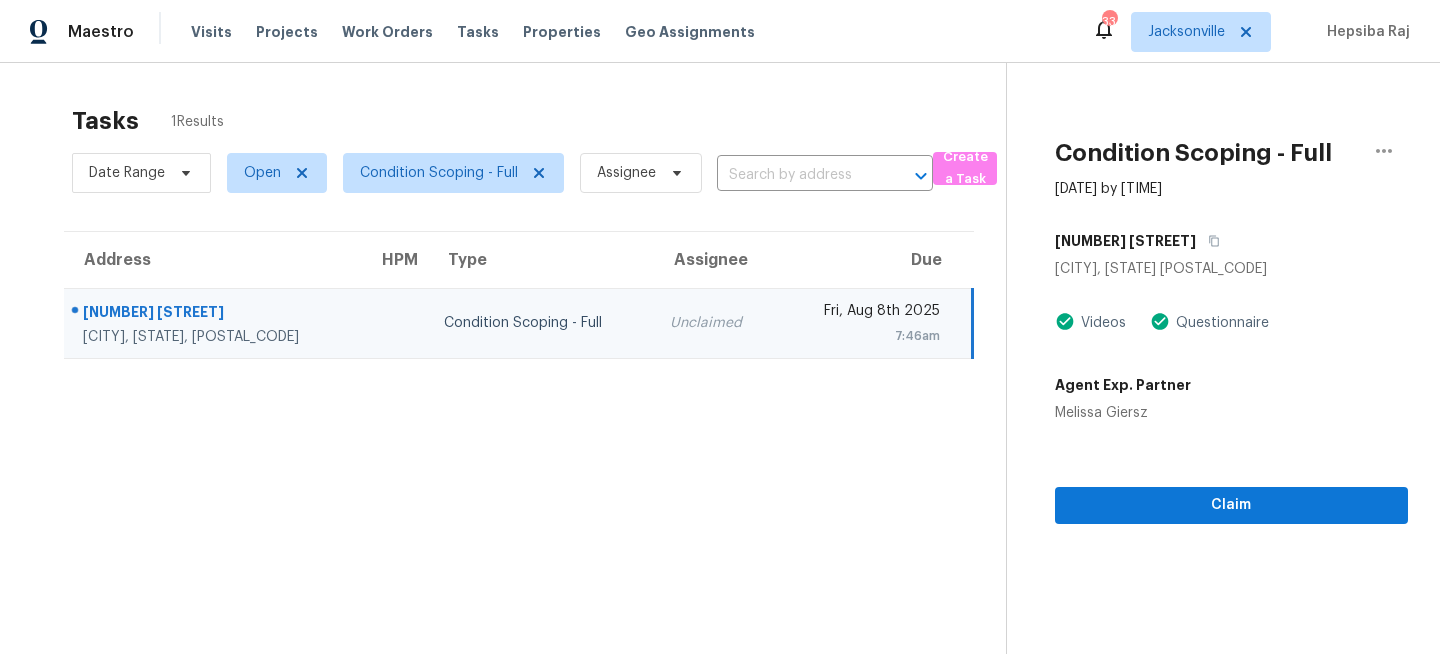 scroll, scrollTop: 0, scrollLeft: 0, axis: both 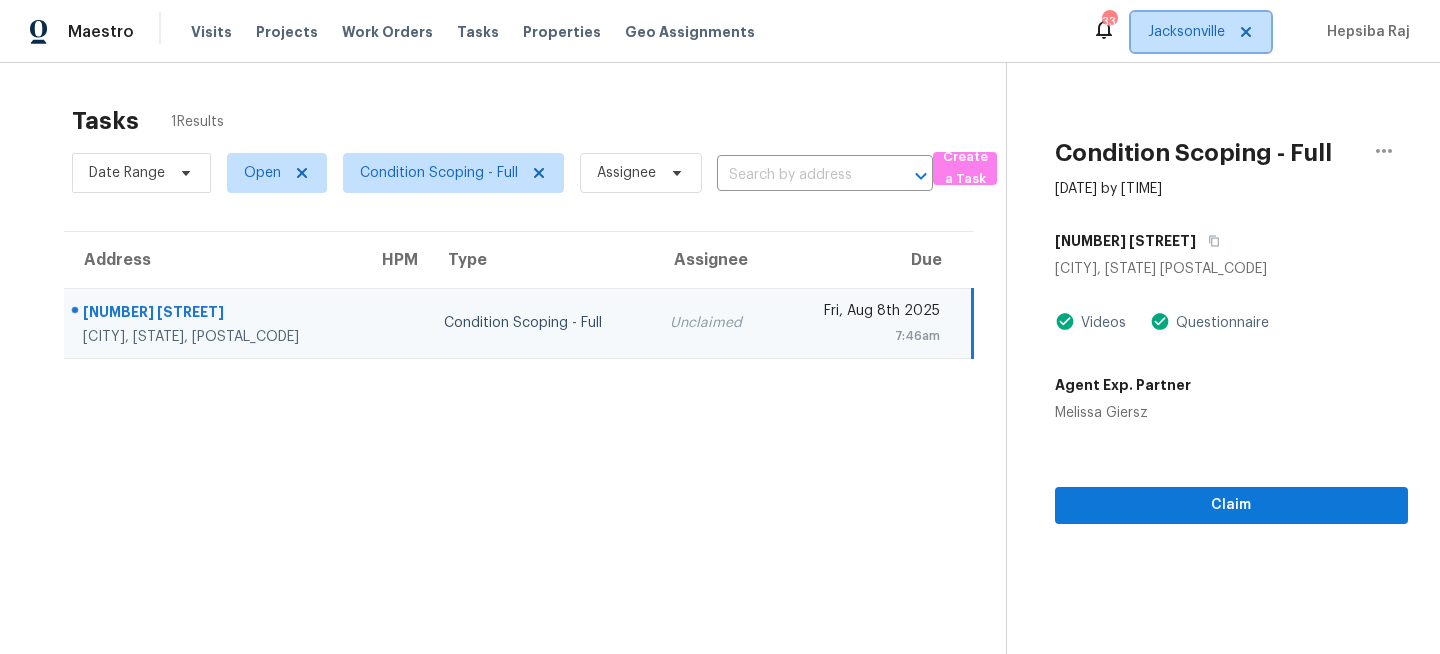 click on "Jacksonville" at bounding box center (1201, 32) 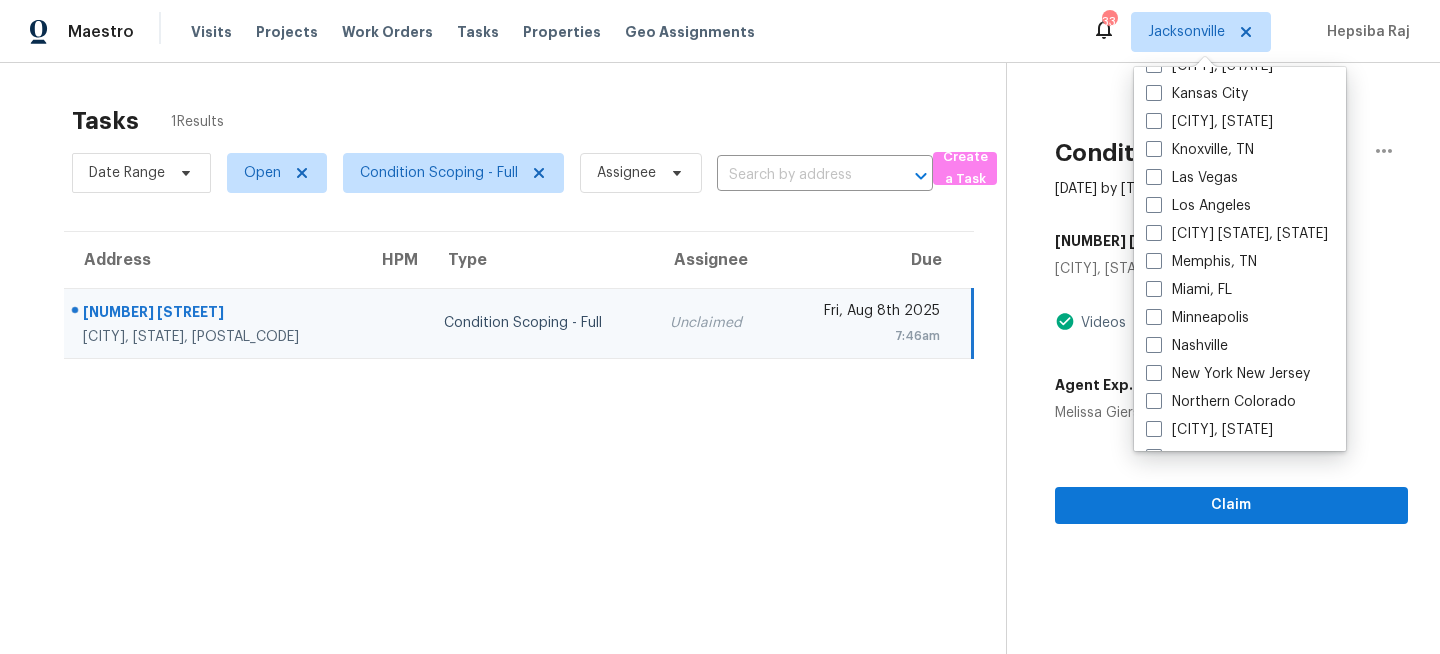 scroll, scrollTop: 1340, scrollLeft: 0, axis: vertical 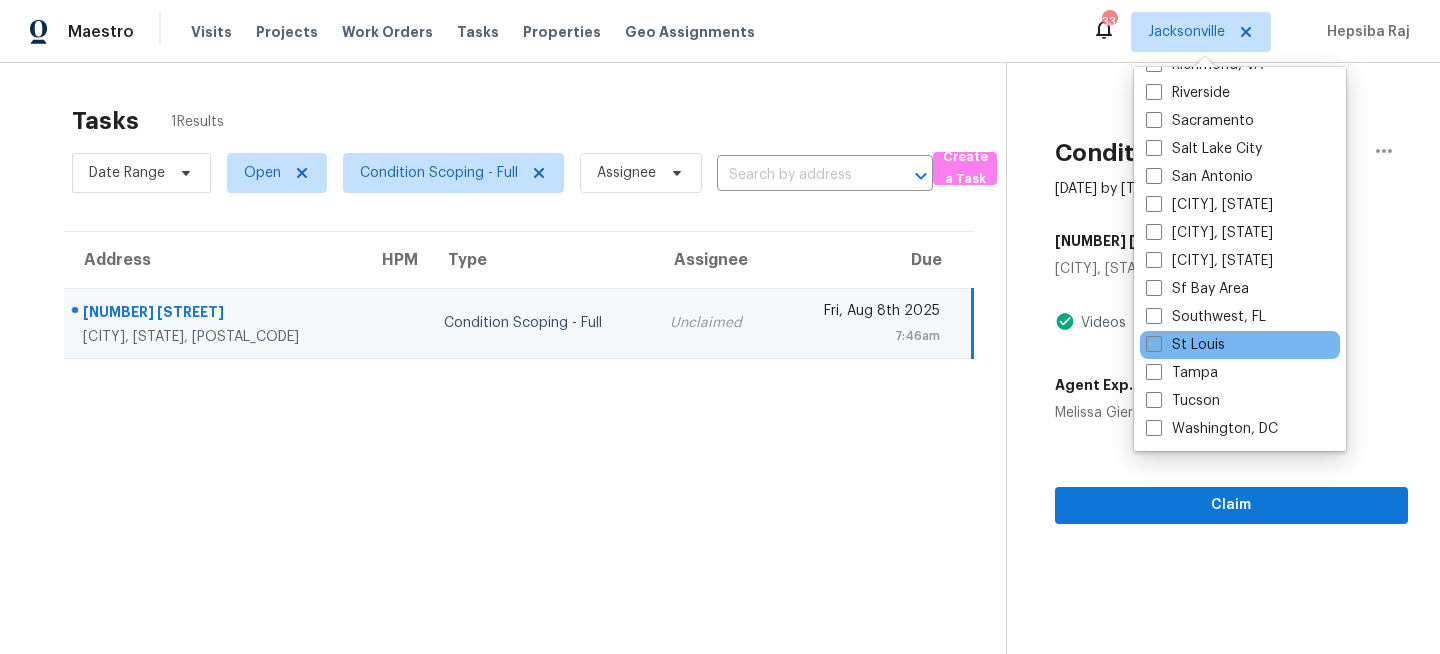 click on "St Louis" at bounding box center (1185, 345) 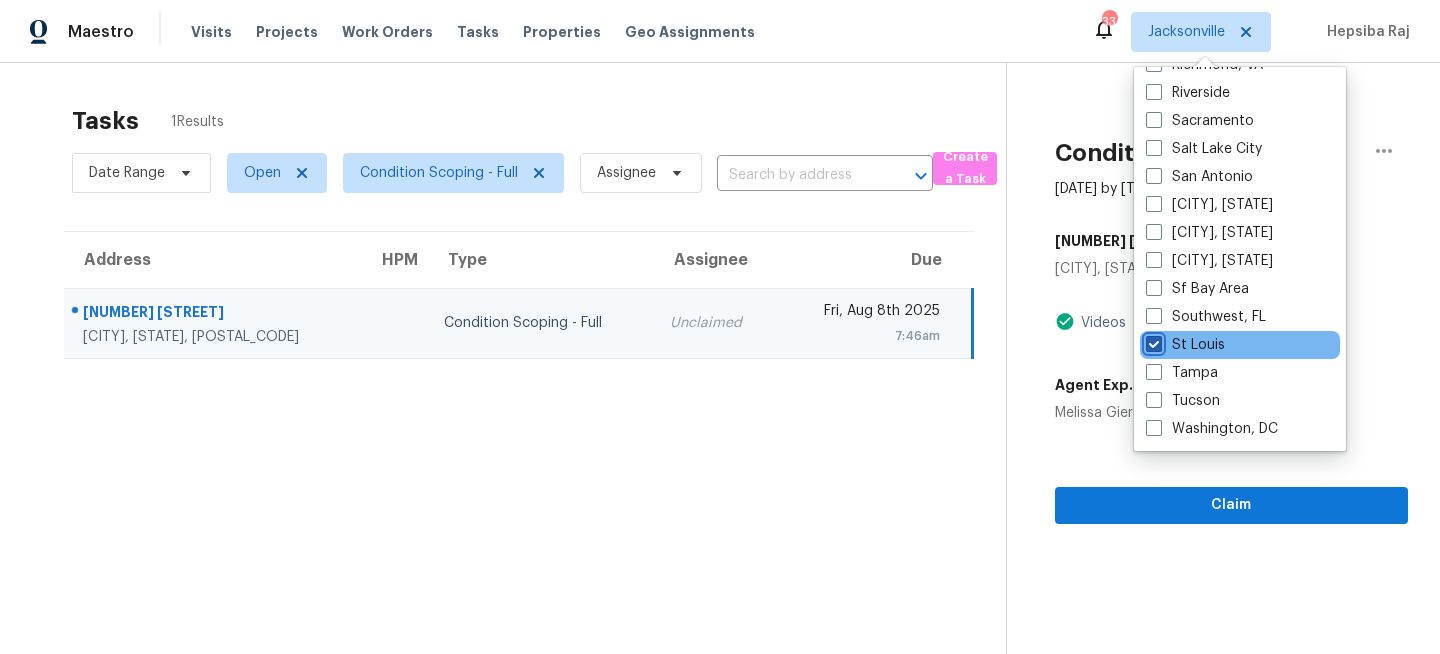 checkbox on "true" 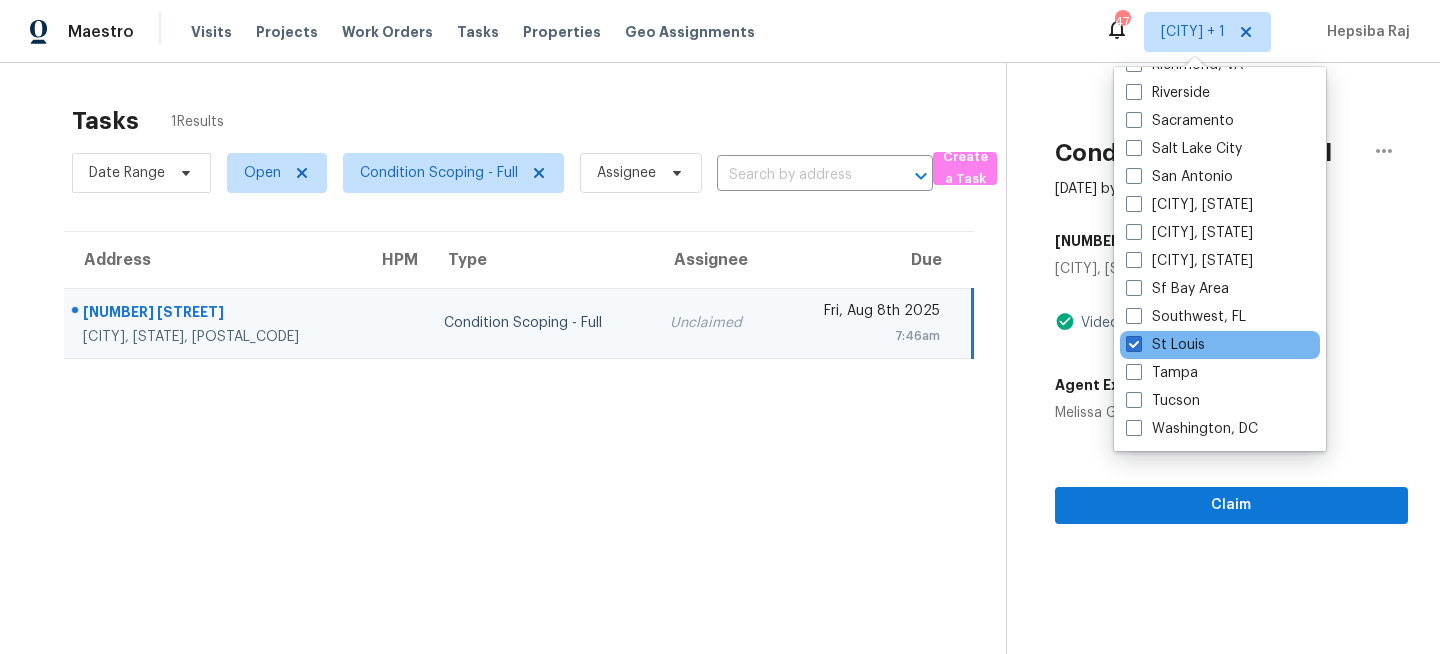 click on "St Louis" at bounding box center [1220, 345] 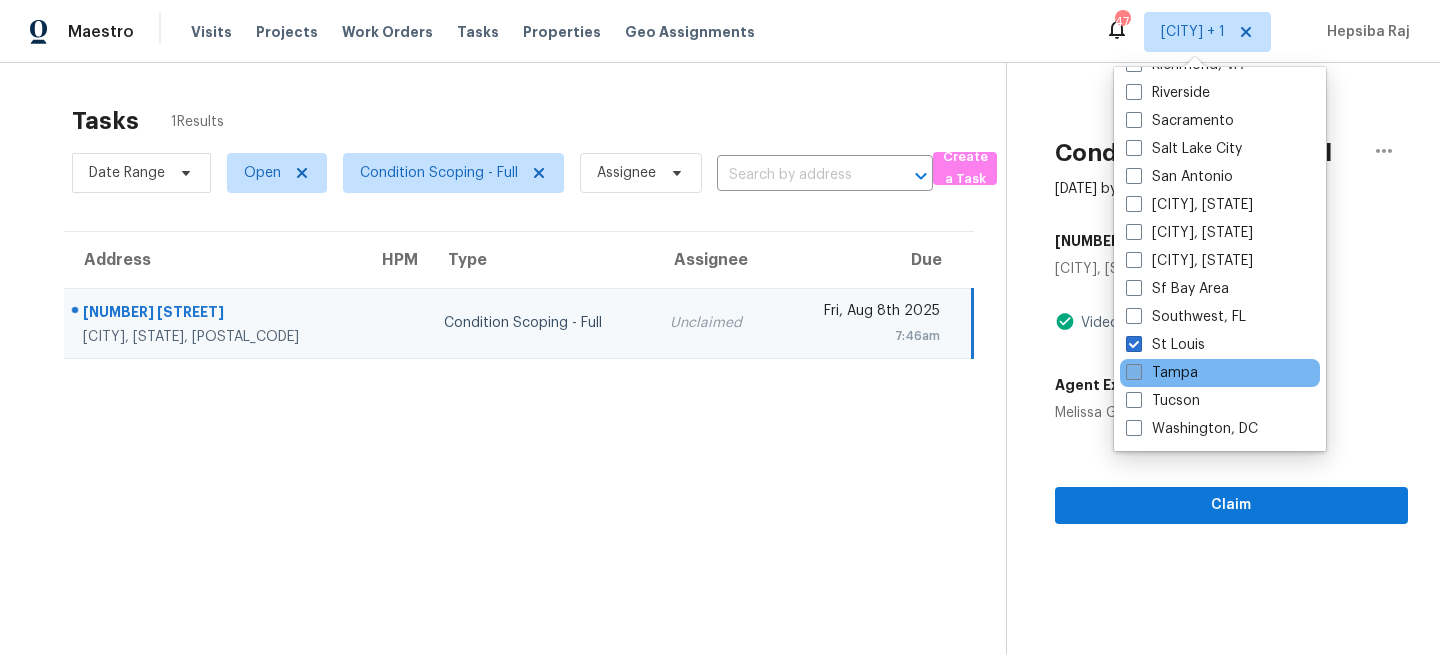 click on "Tampa" at bounding box center (1162, 373) 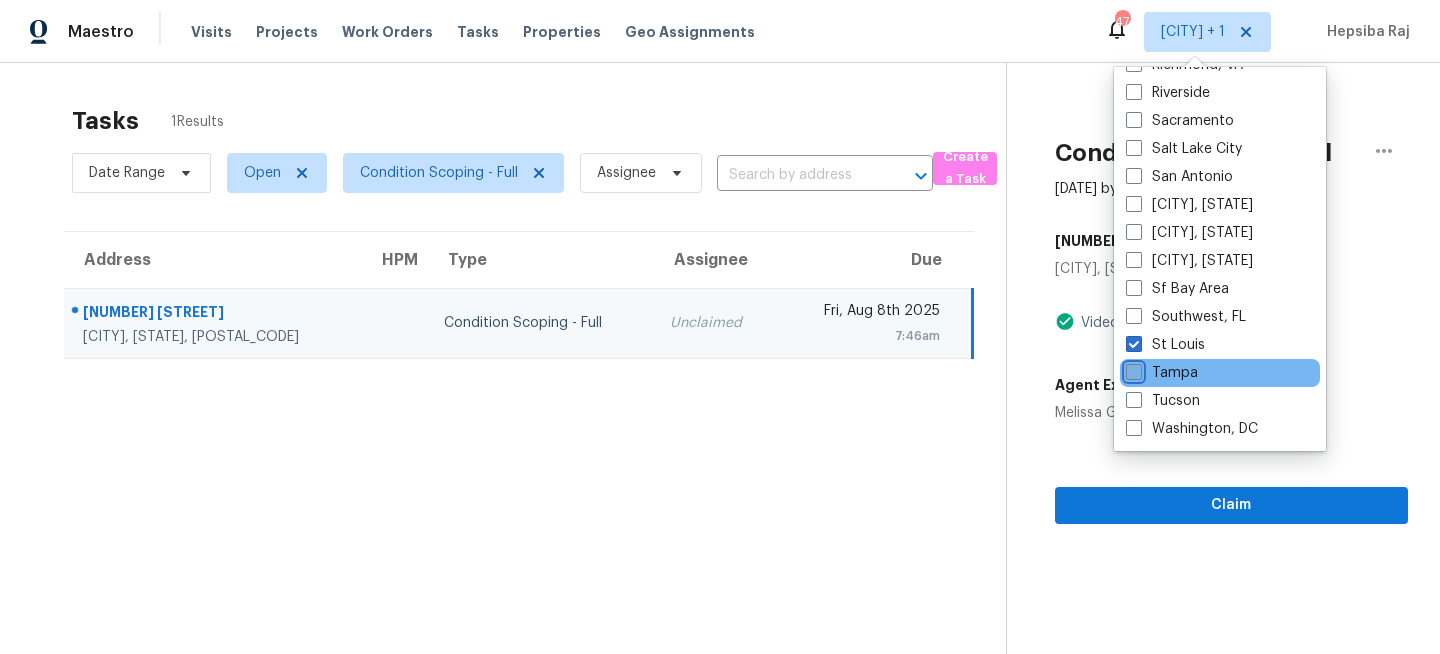 click on "Tampa" at bounding box center (1132, 369) 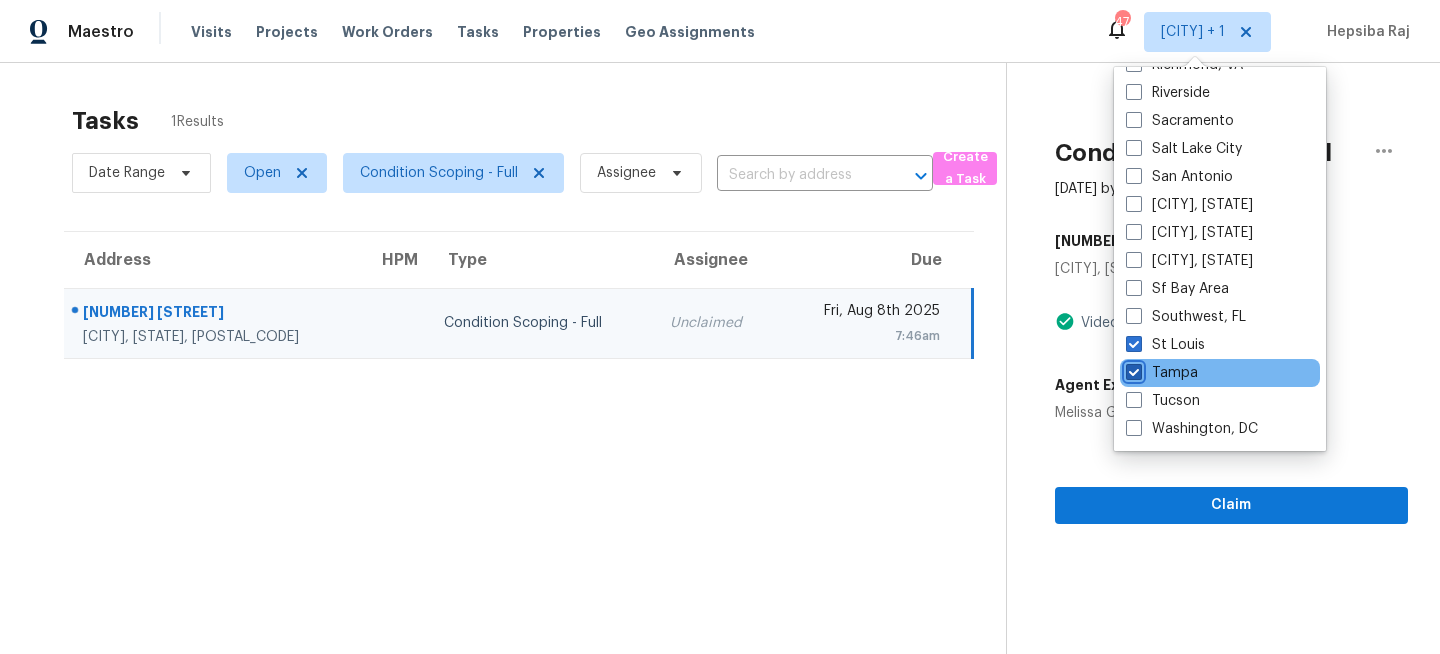 checkbox on "true" 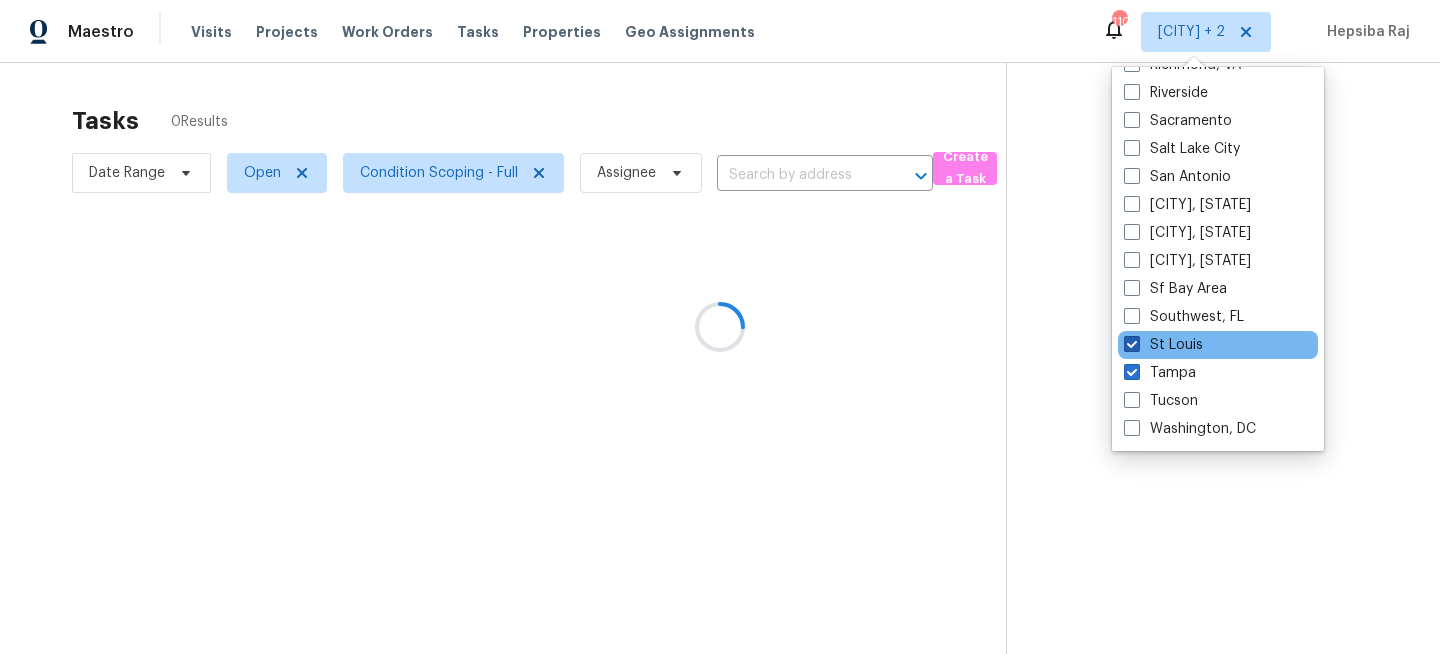 click on "St Louis" at bounding box center [1163, 345] 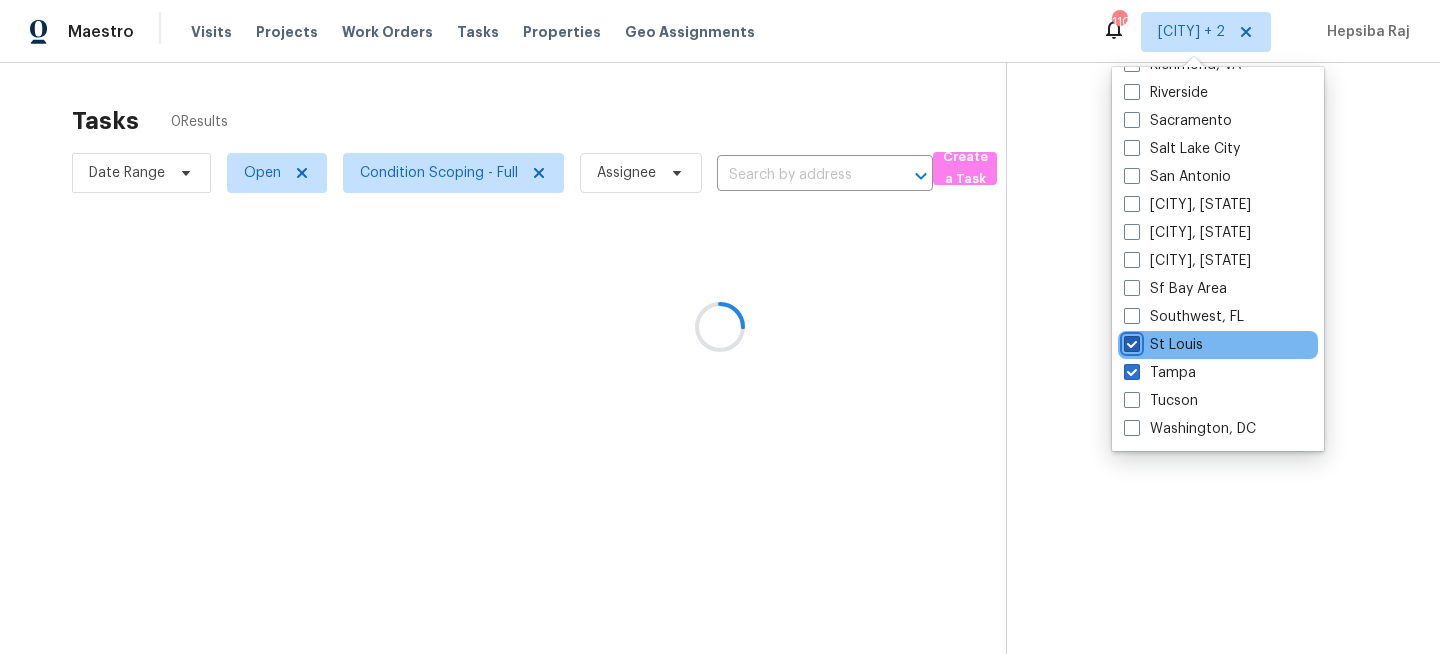 click on "St Louis" at bounding box center (1130, 341) 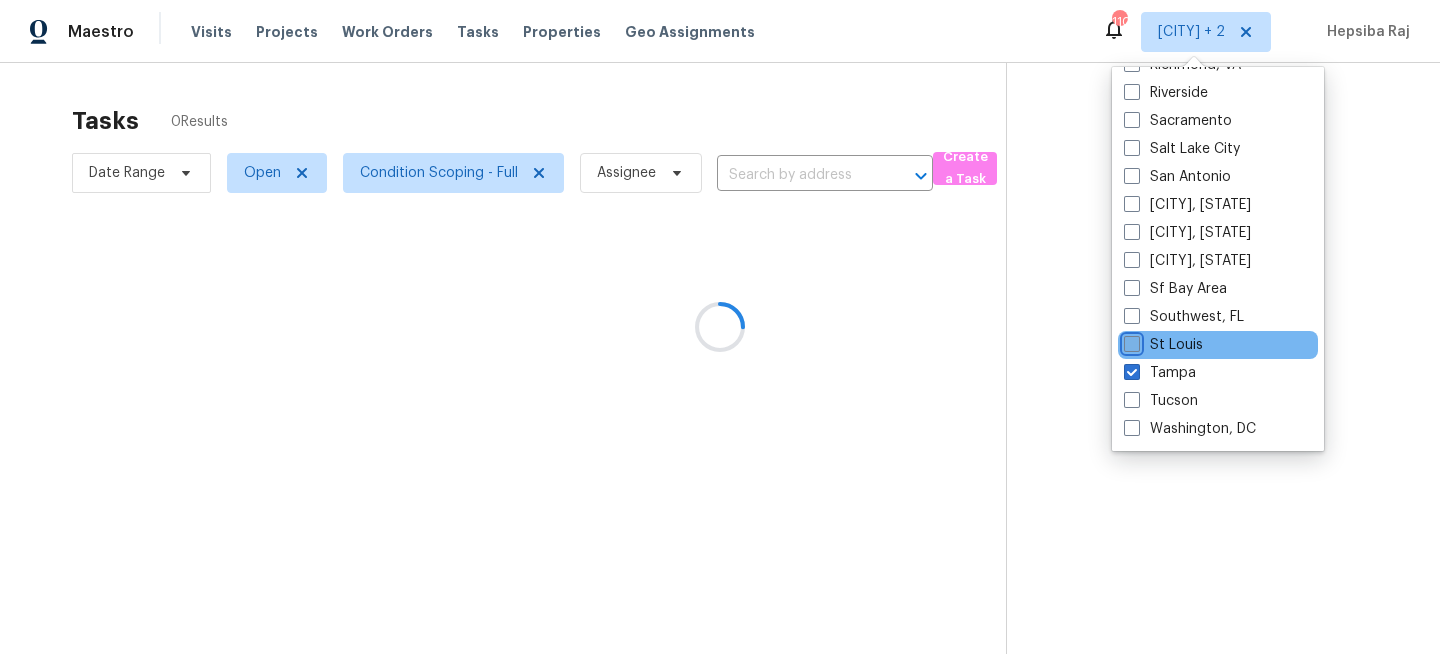 checkbox on "false" 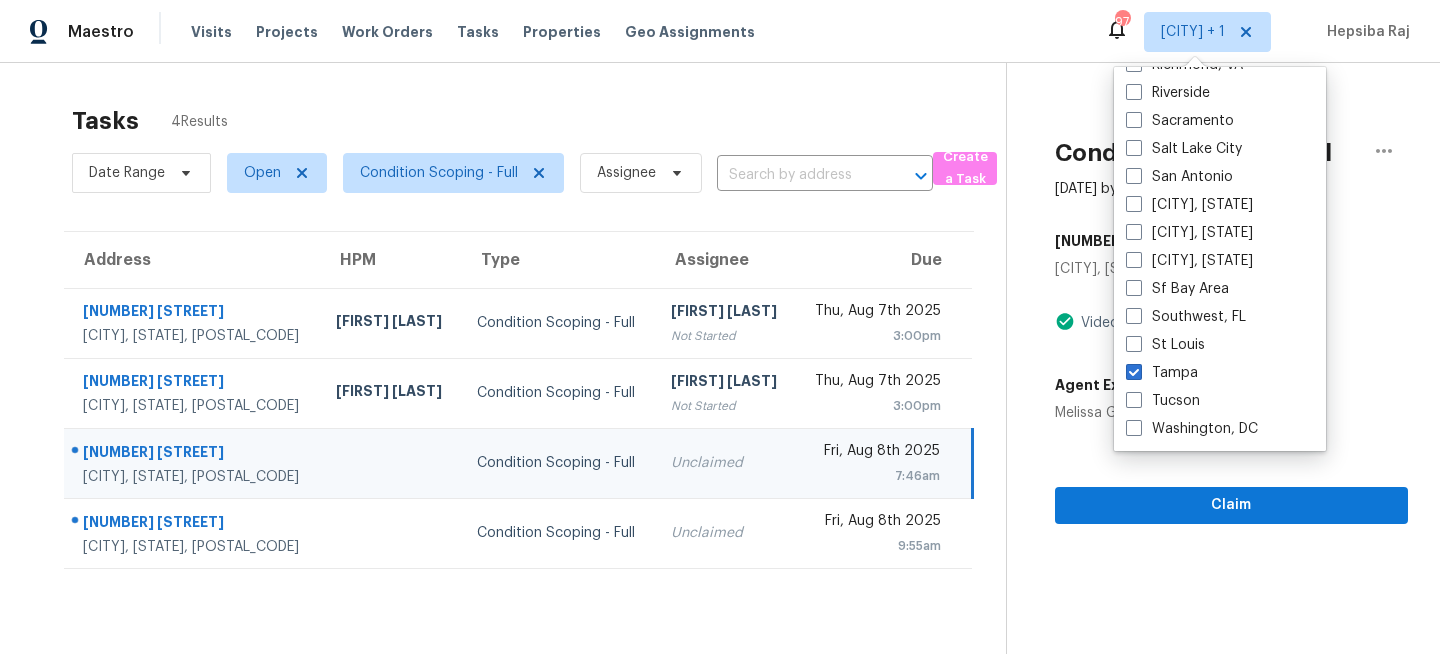 click on "Tasks 4  Results Date Range Open Condition Scoping - Full Assignee ​ Create a Task Address HPM Type Assignee Due 118 Euclid Loop   Seffner, FL, 33584 Bobby Fortin Condition Scoping - Full Pavithran Omsekar Not Started Thu, Aug 7th 2025 3:00pm 2702 Clubhouse Dr   Plant City, FL, 33566 Nick Christian Condition Scoping - Full Hariharan GV Not Started Thu, Aug 7th 2025 3:00pm 11261 Illford Dr   Jacksonville, FL, 32246 Condition Scoping - Full Unclaimed Fri, Aug 8th 2025 7:46am 12109 Shady Forest Dr   Riverview, FL, 33569 Condition Scoping - Full Unclaimed Fri, Aug 8th 2025 9:55am Condition Scoping - Full Aug 8th 2025 by 7:46am 11261 Illford Dr Jacksonville, FL 32246 Videos Questionnaire Agent Exp. Partner Melissa Giersz Claim" at bounding box center [720, 390] 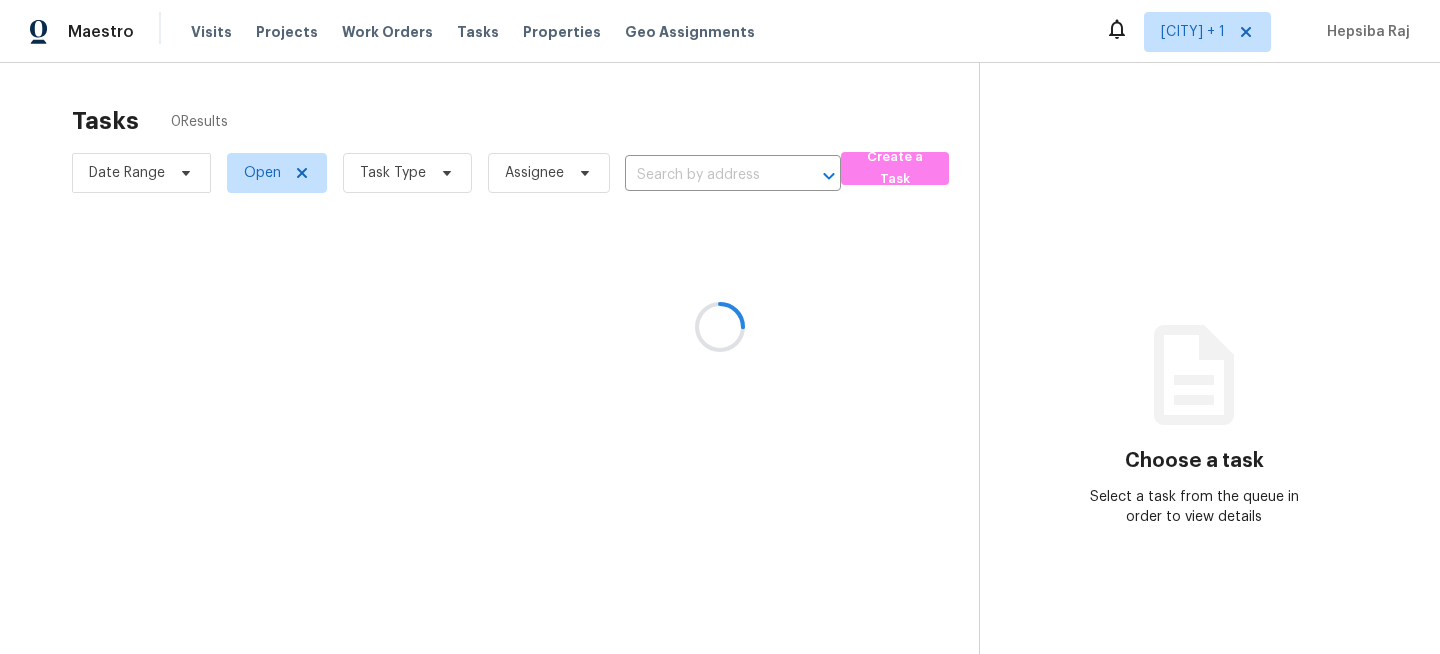 scroll, scrollTop: 0, scrollLeft: 0, axis: both 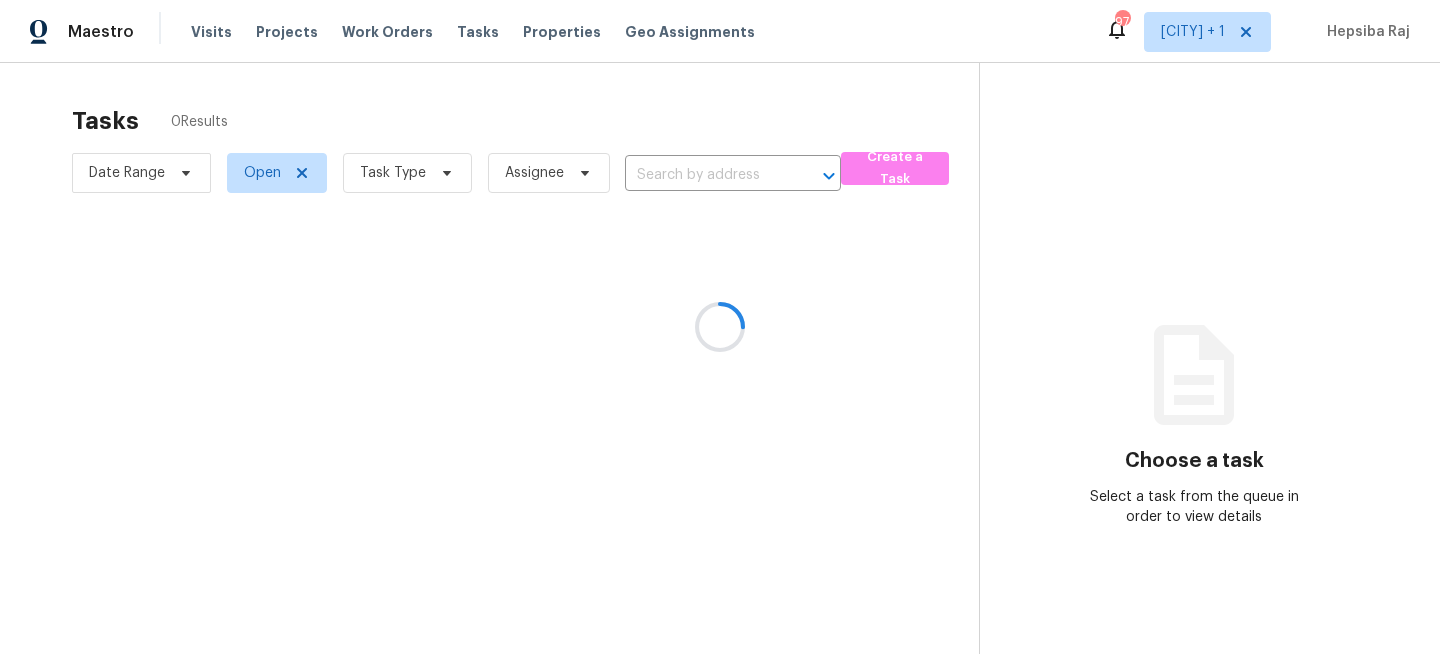 click at bounding box center [720, 327] 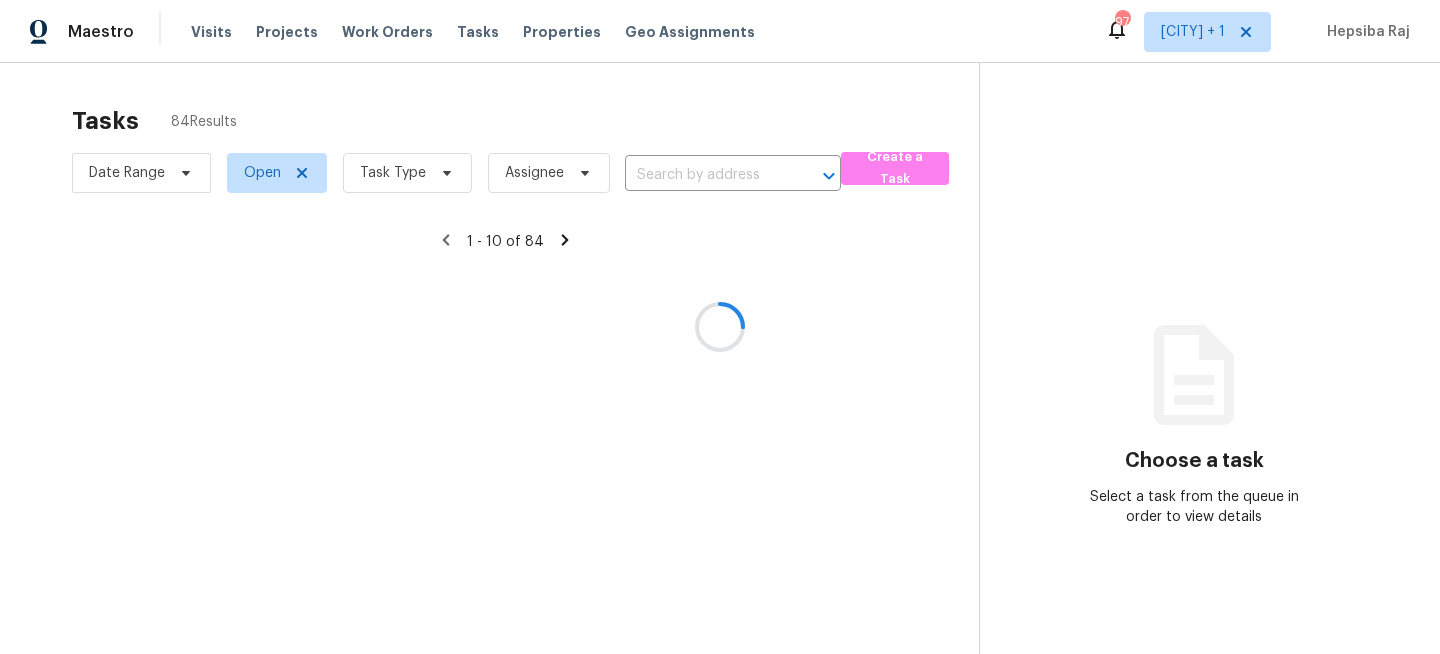 click at bounding box center (720, 327) 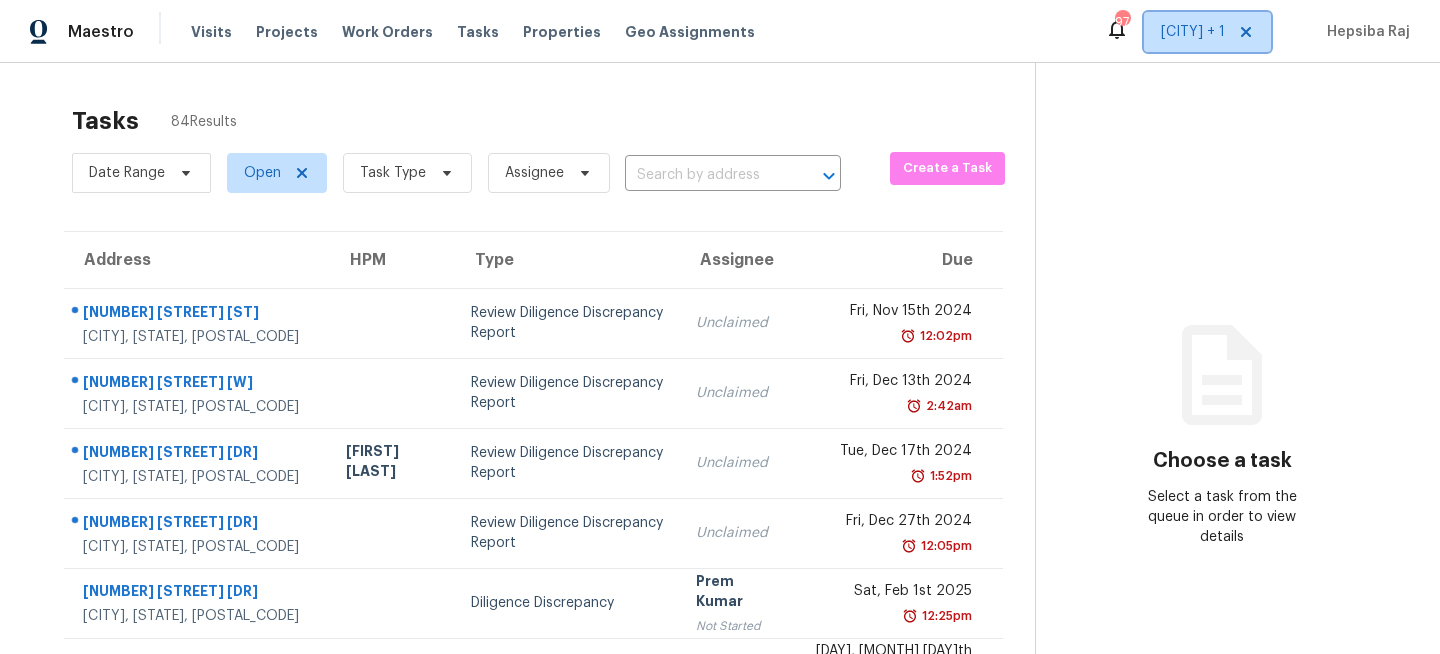 click on "Jacksonville + 1" at bounding box center (1193, 32) 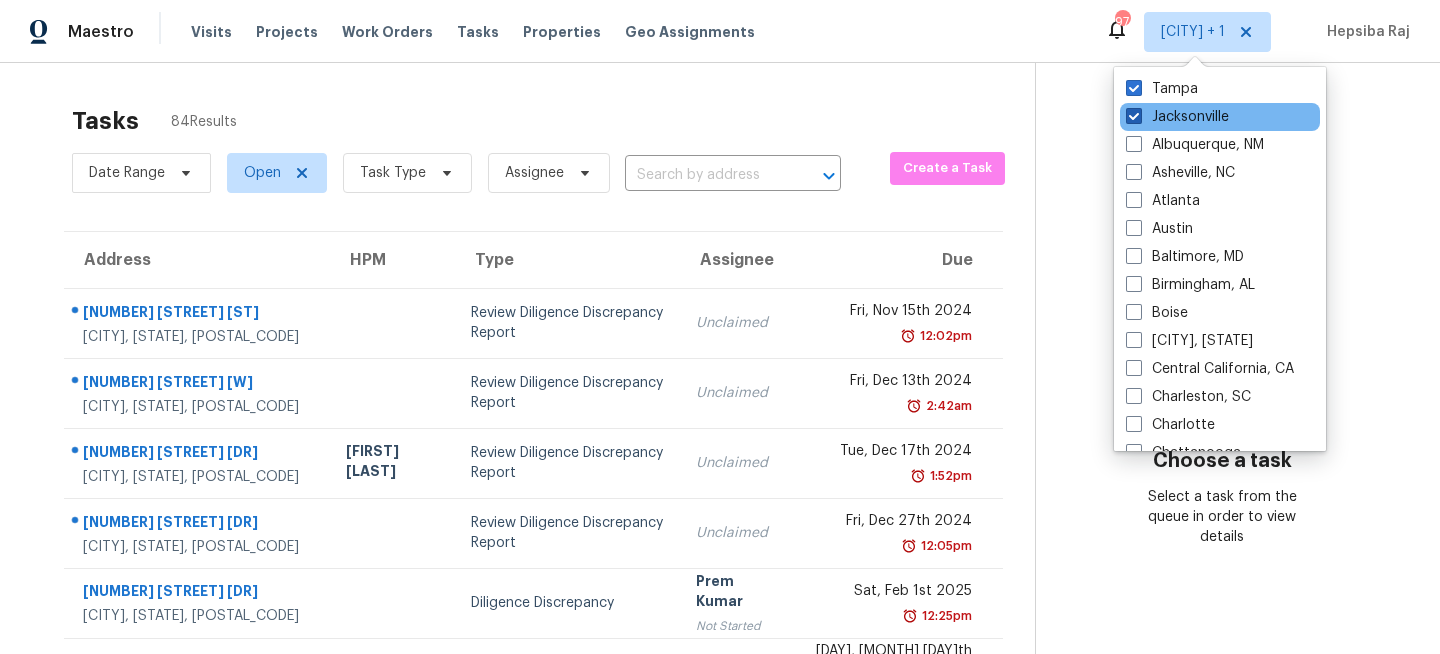 click on "Jacksonville" at bounding box center (1177, 117) 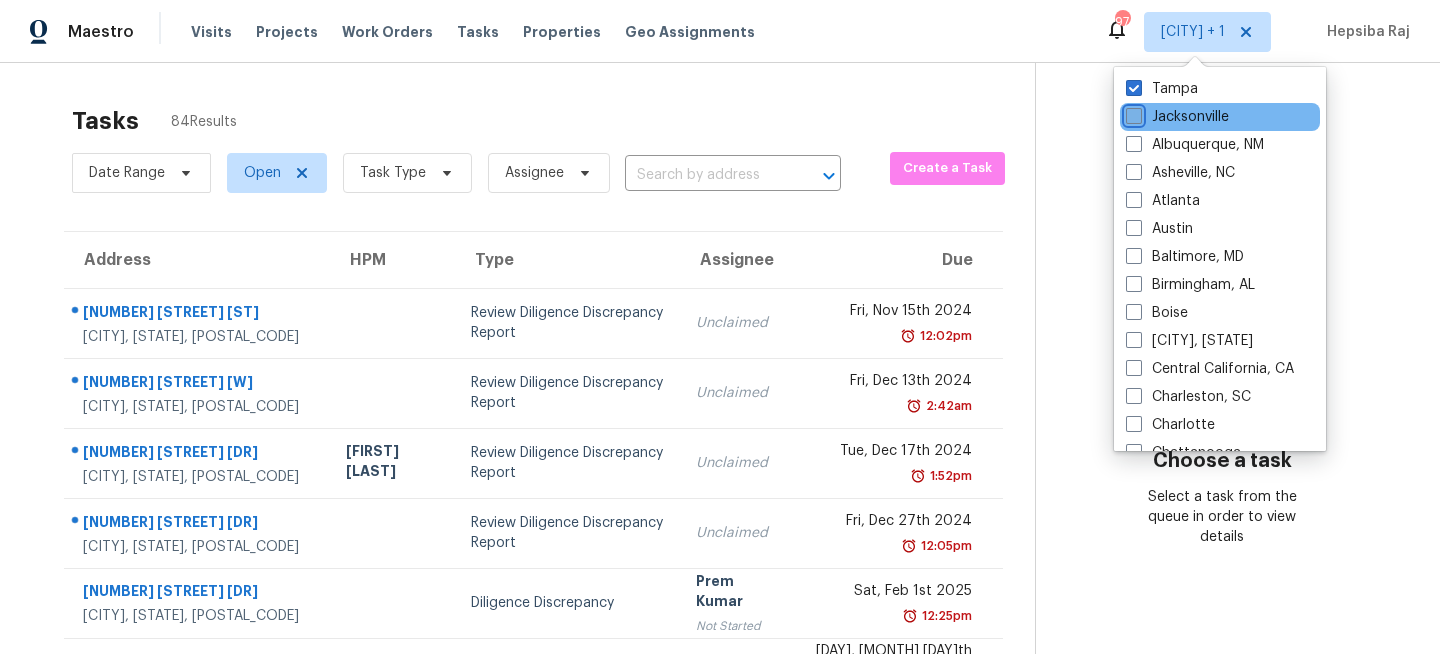 checkbox on "false" 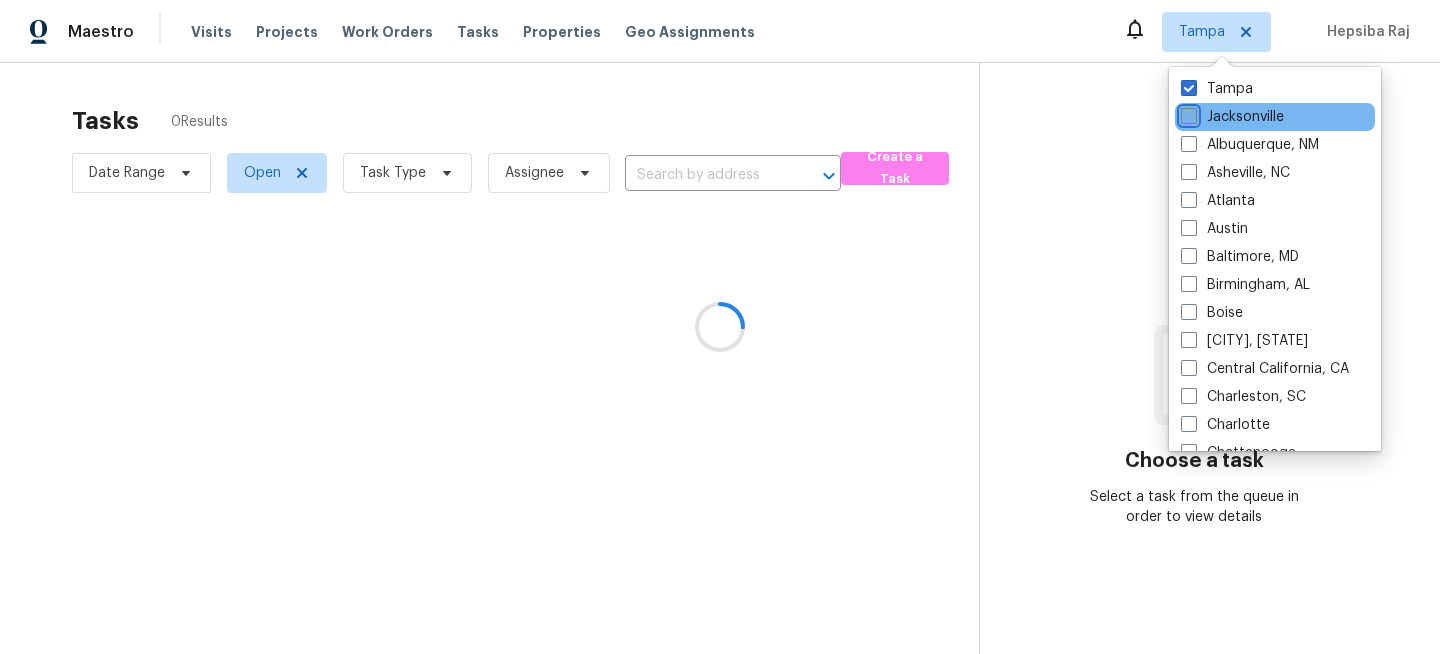 scroll, scrollTop: 0, scrollLeft: 0, axis: both 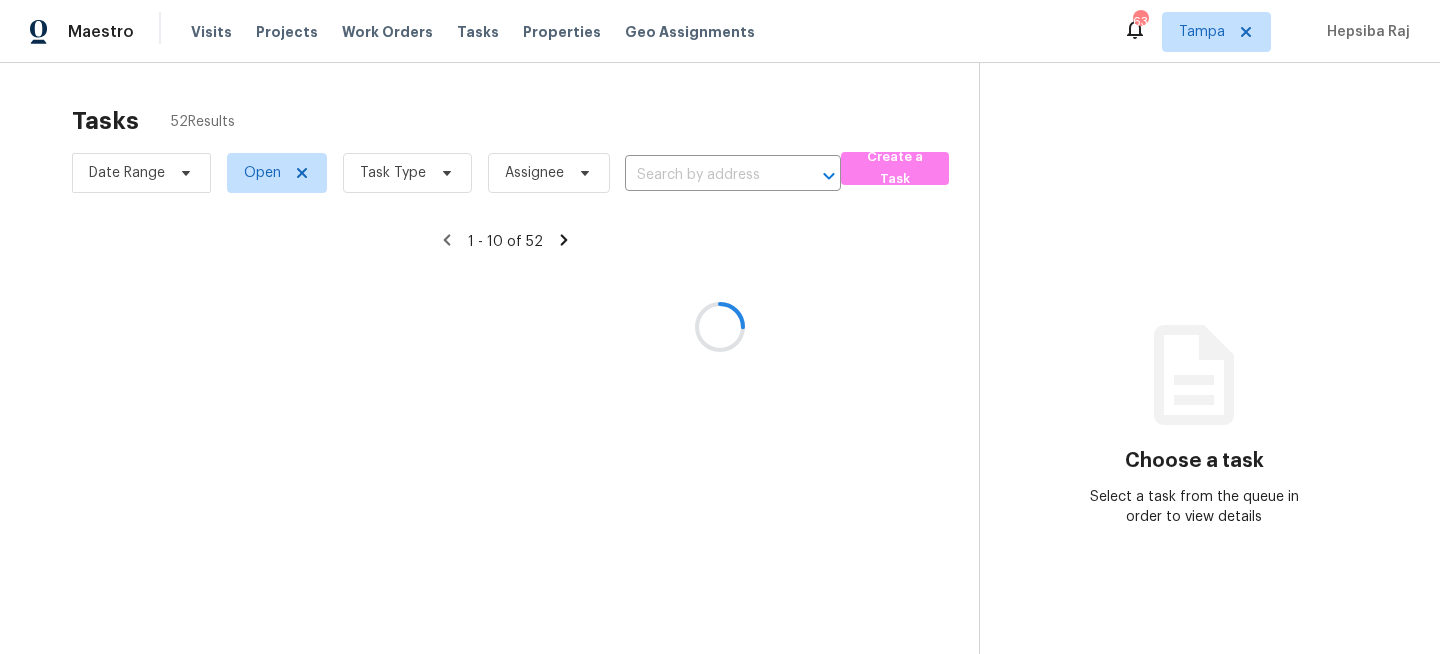 click at bounding box center (720, 327) 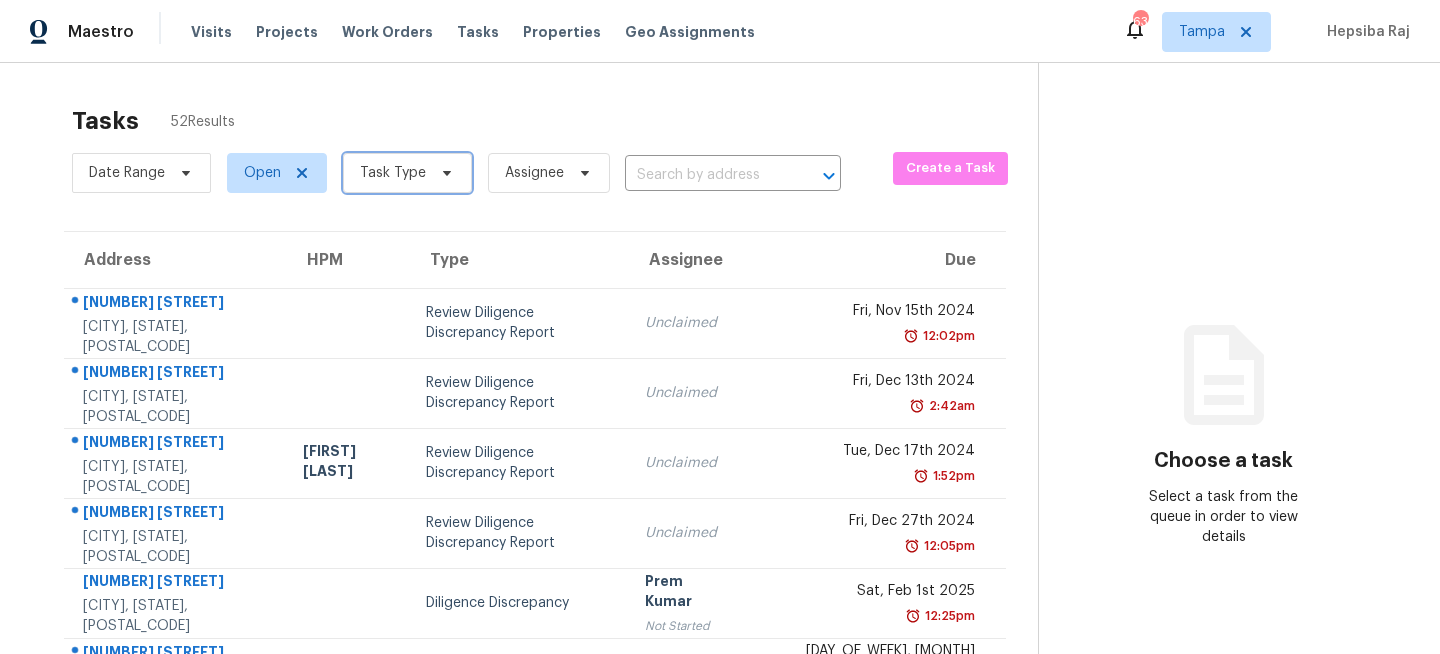 click on "Task Type" at bounding box center [407, 173] 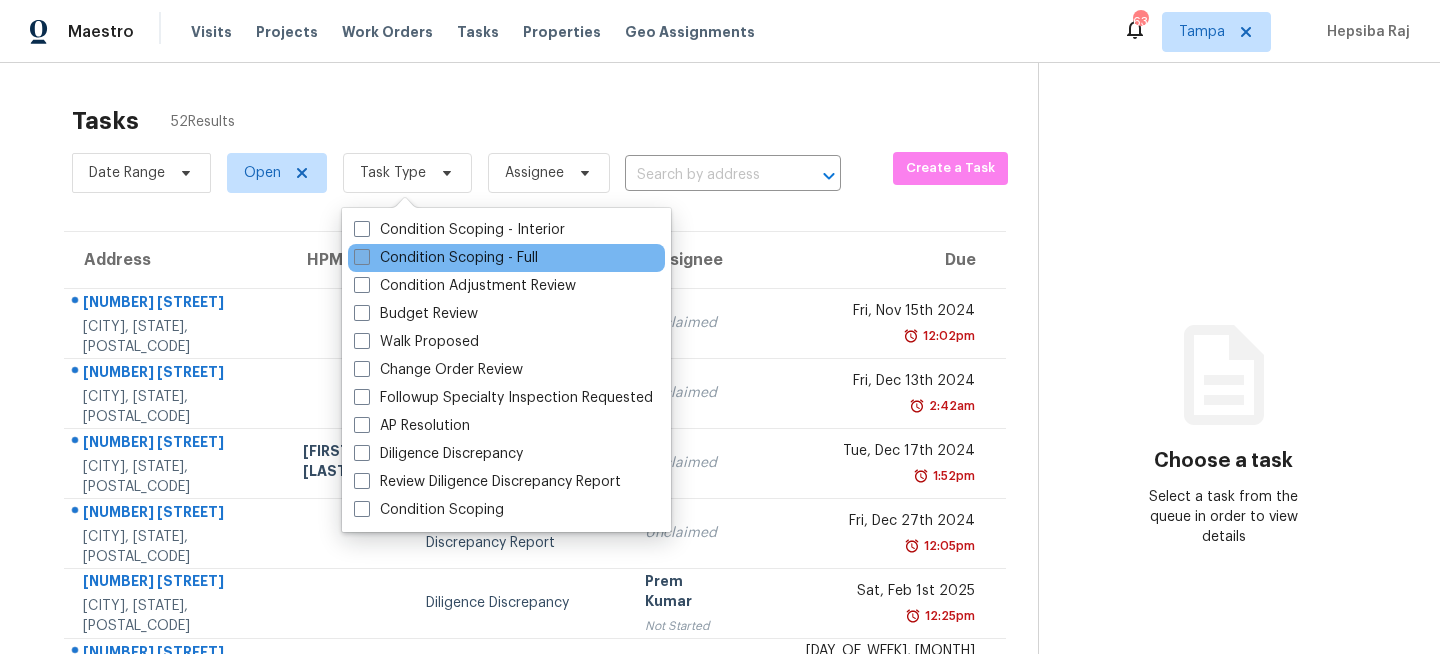 click on "Condition Scoping - Full" at bounding box center [446, 258] 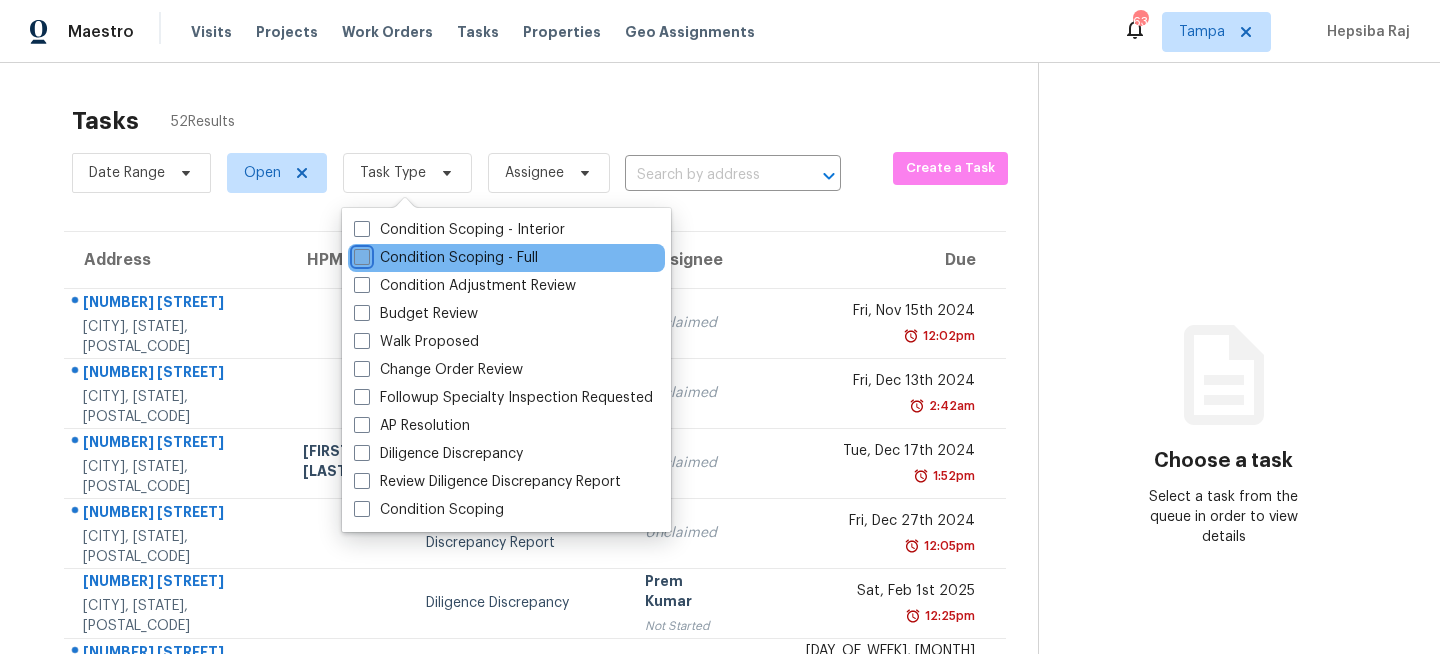 click on "Condition Scoping - Full" at bounding box center (360, 254) 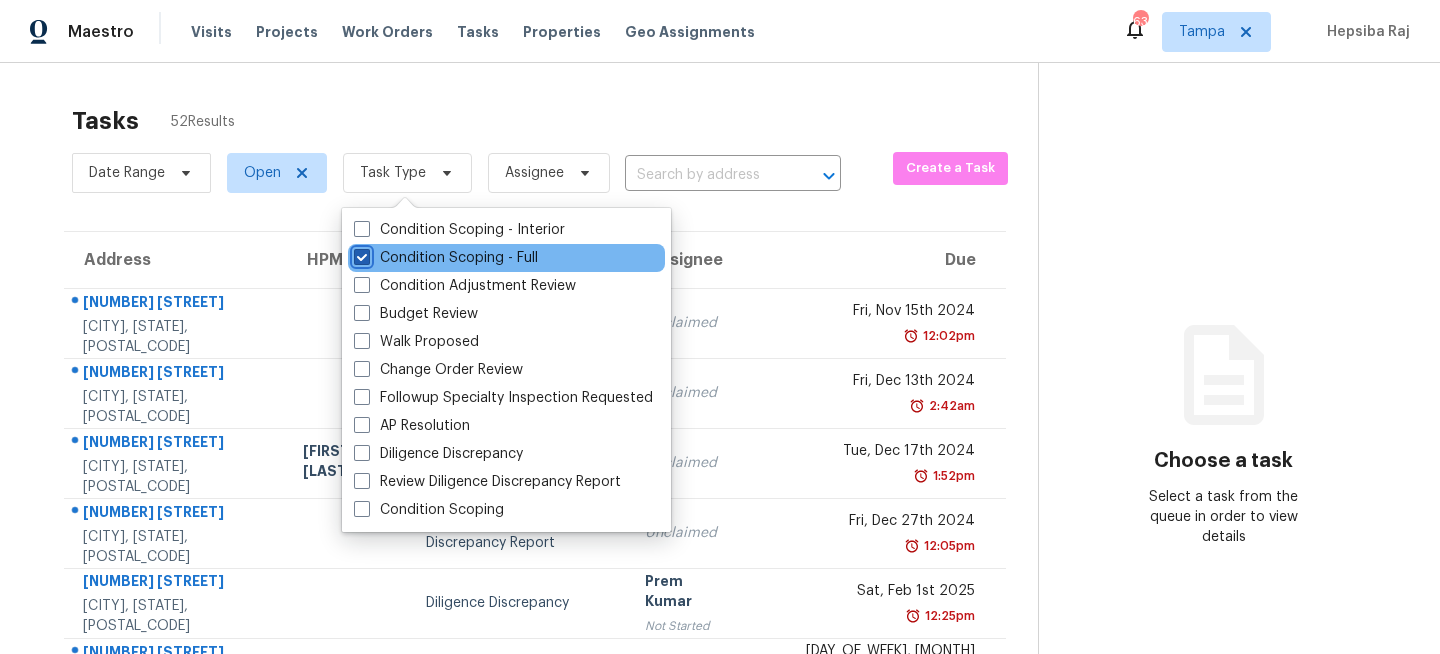 checkbox on "true" 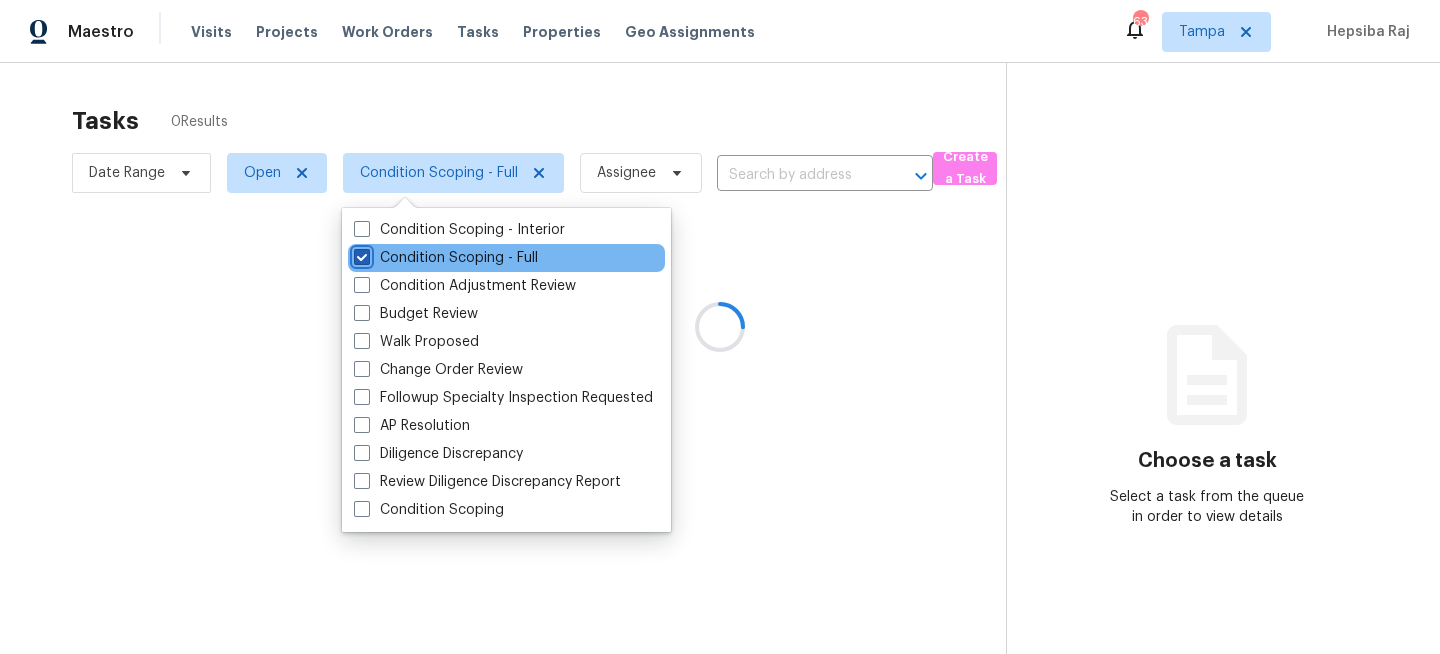 scroll, scrollTop: 0, scrollLeft: 0, axis: both 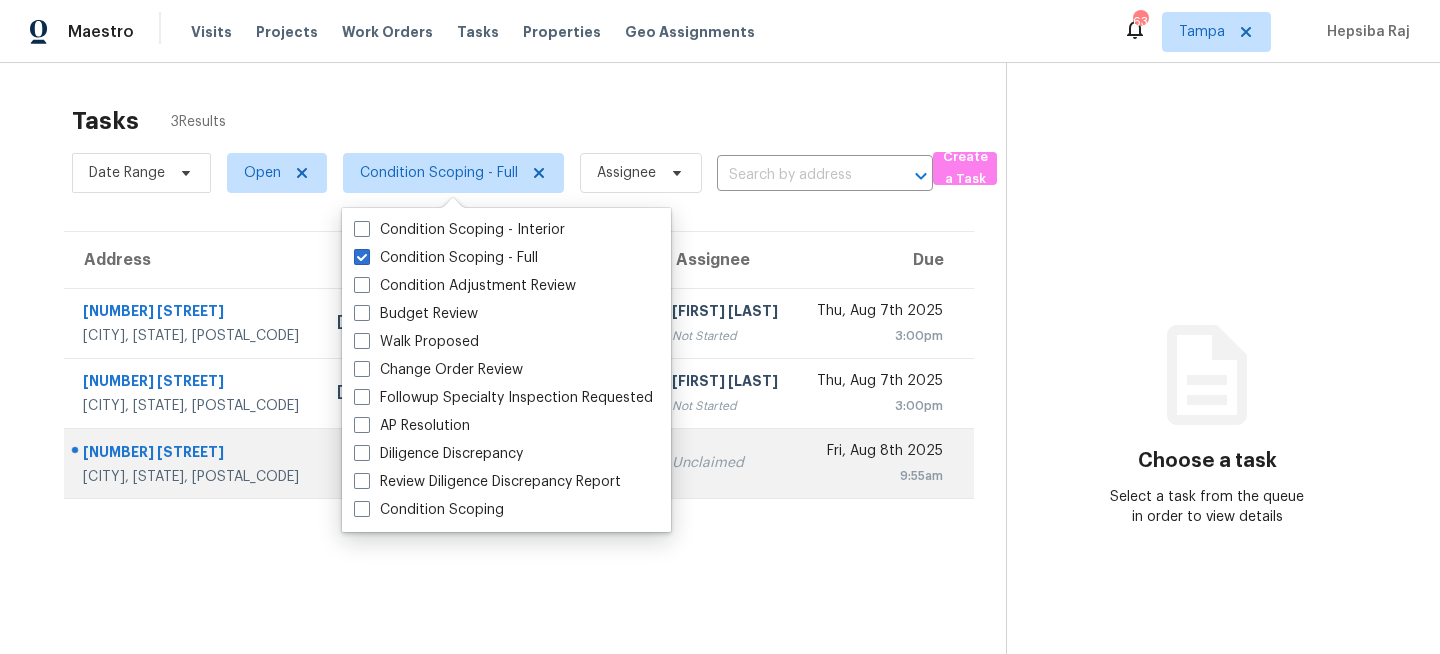 click at bounding box center [391, 463] 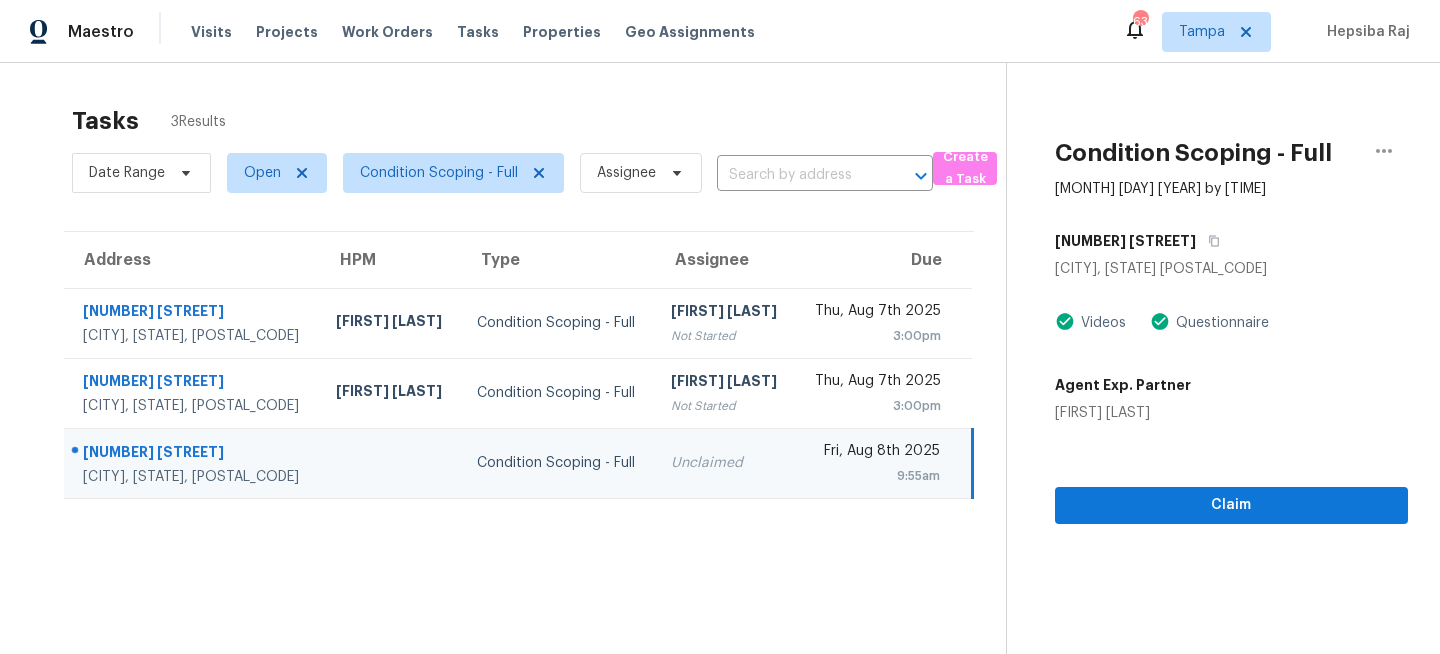 click on "Tasks 3  Results" at bounding box center [539, 121] 